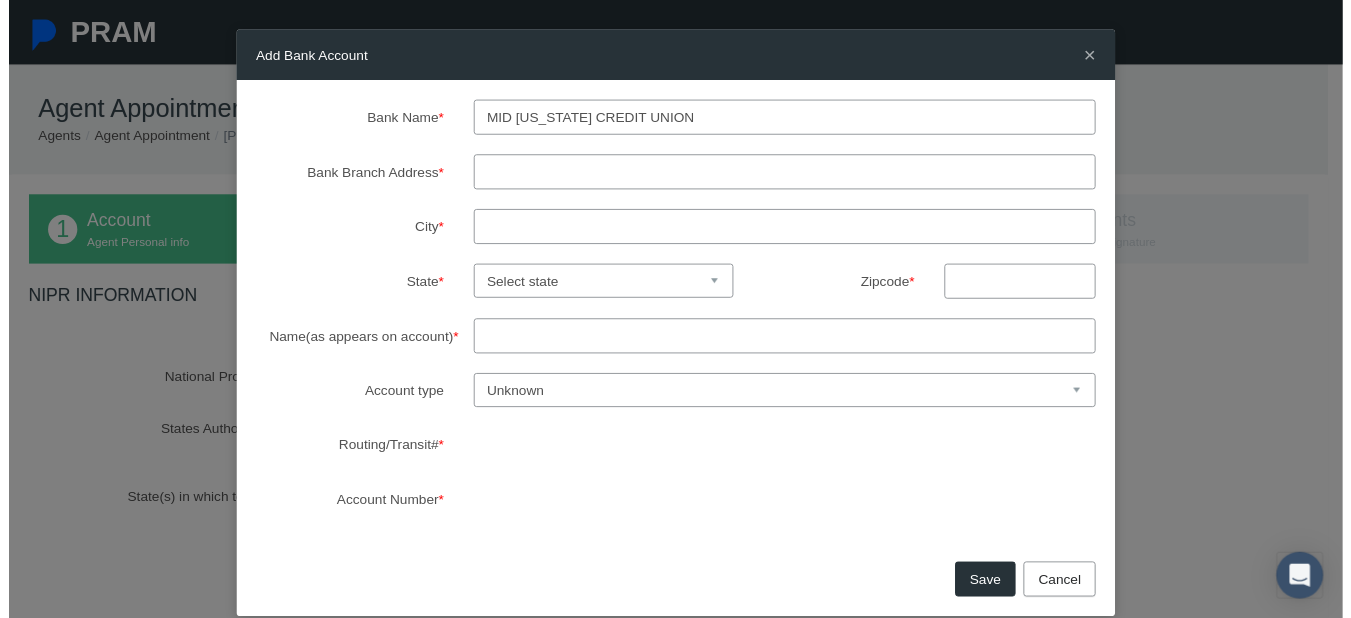 scroll, scrollTop: 298, scrollLeft: 0, axis: vertical 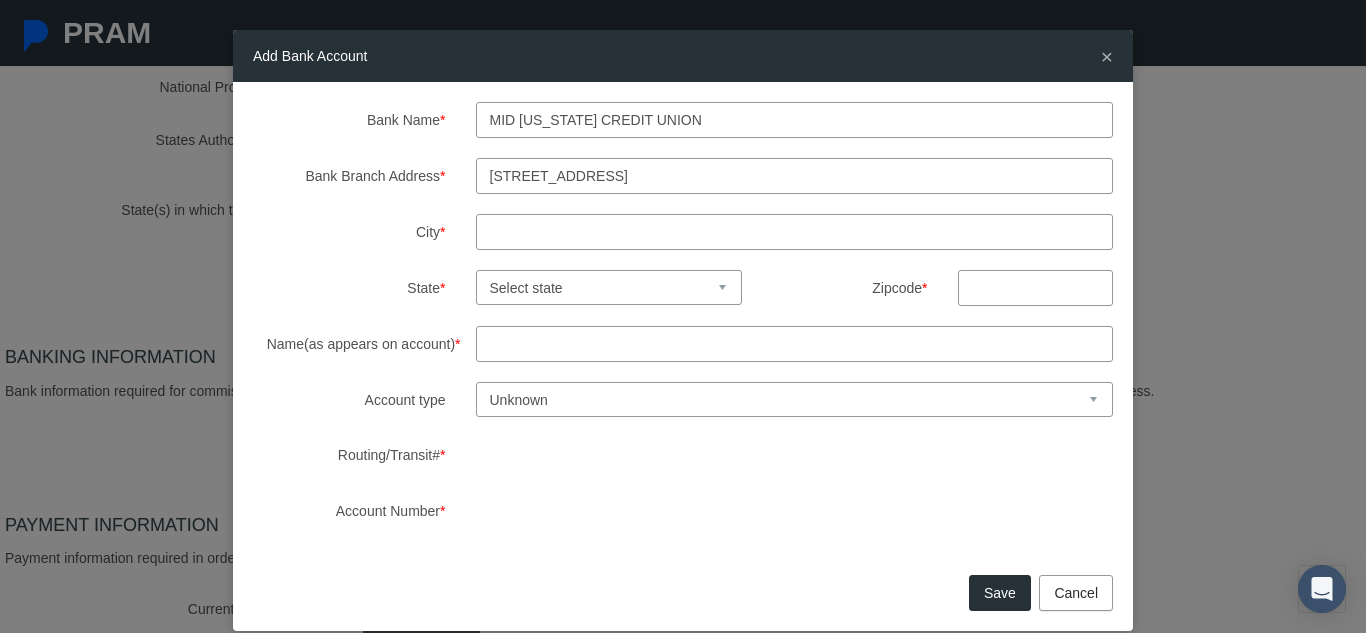 type on "1603 SW 19th Ave" 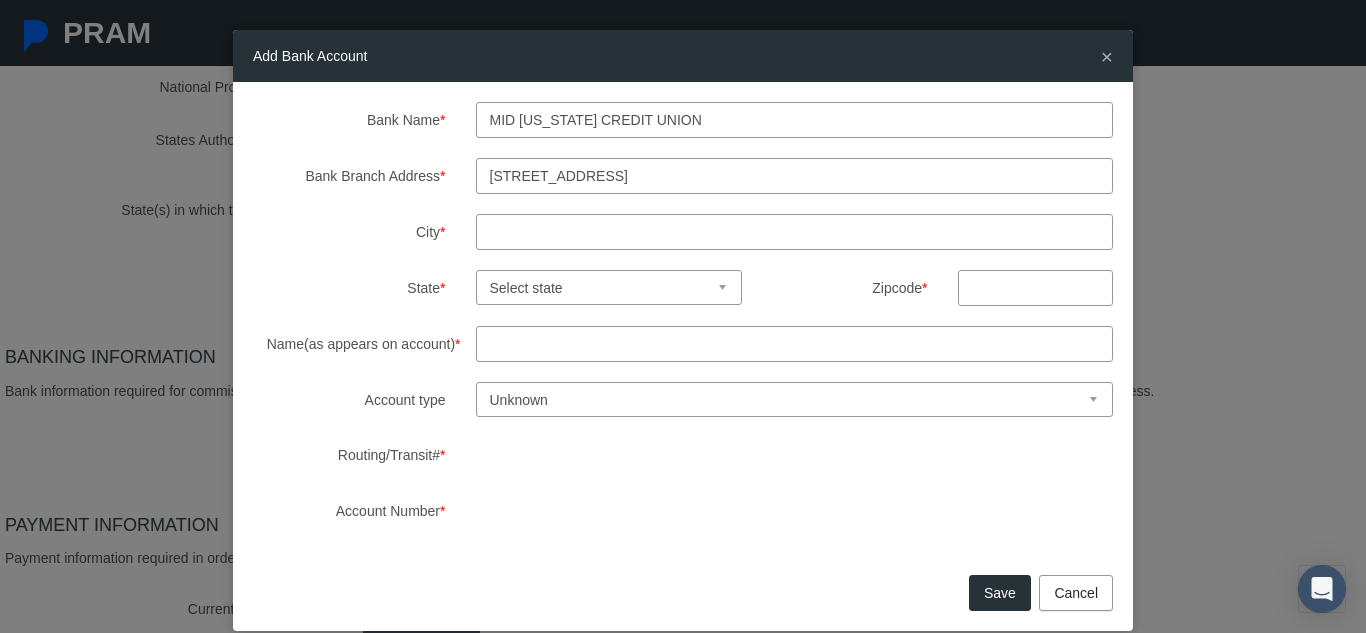 select on "FL" 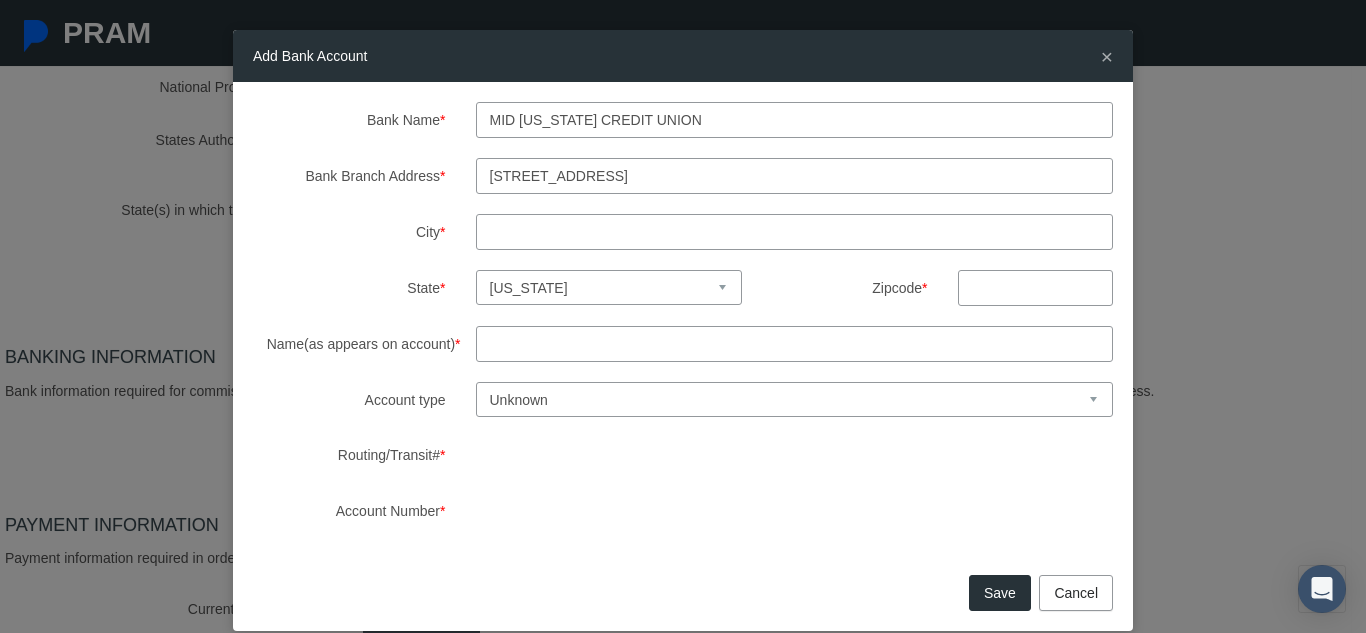 click at bounding box center [1035, 288] 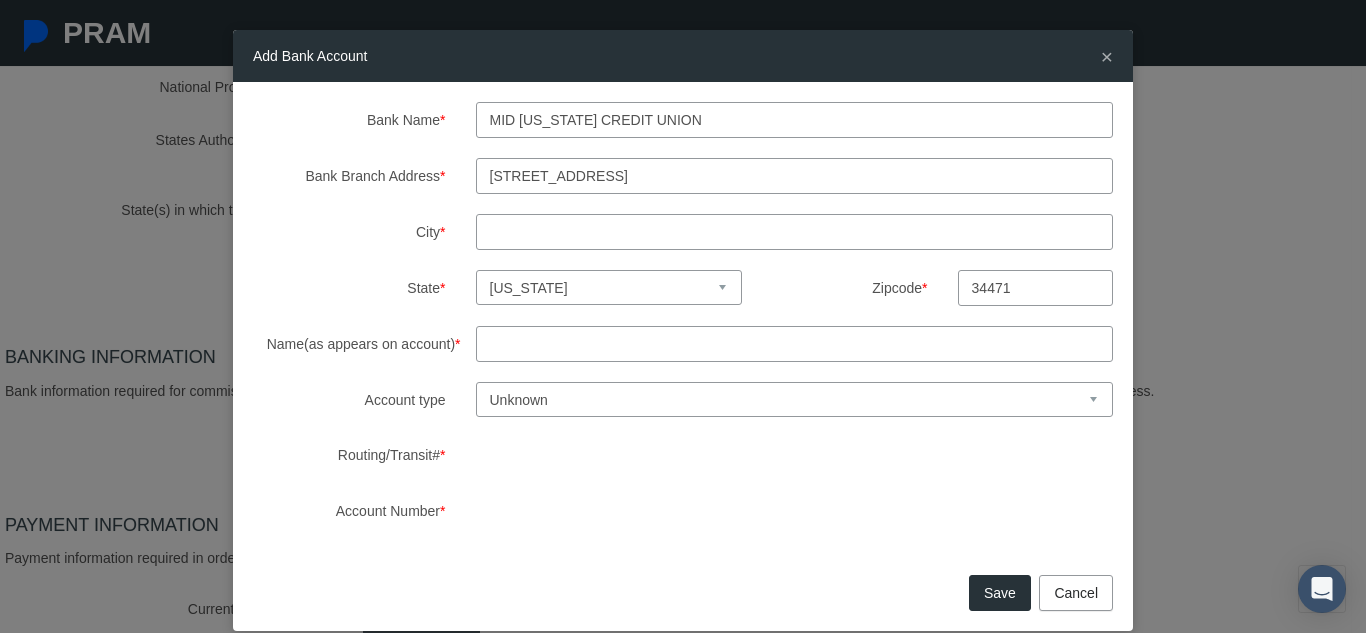 type on "34471" 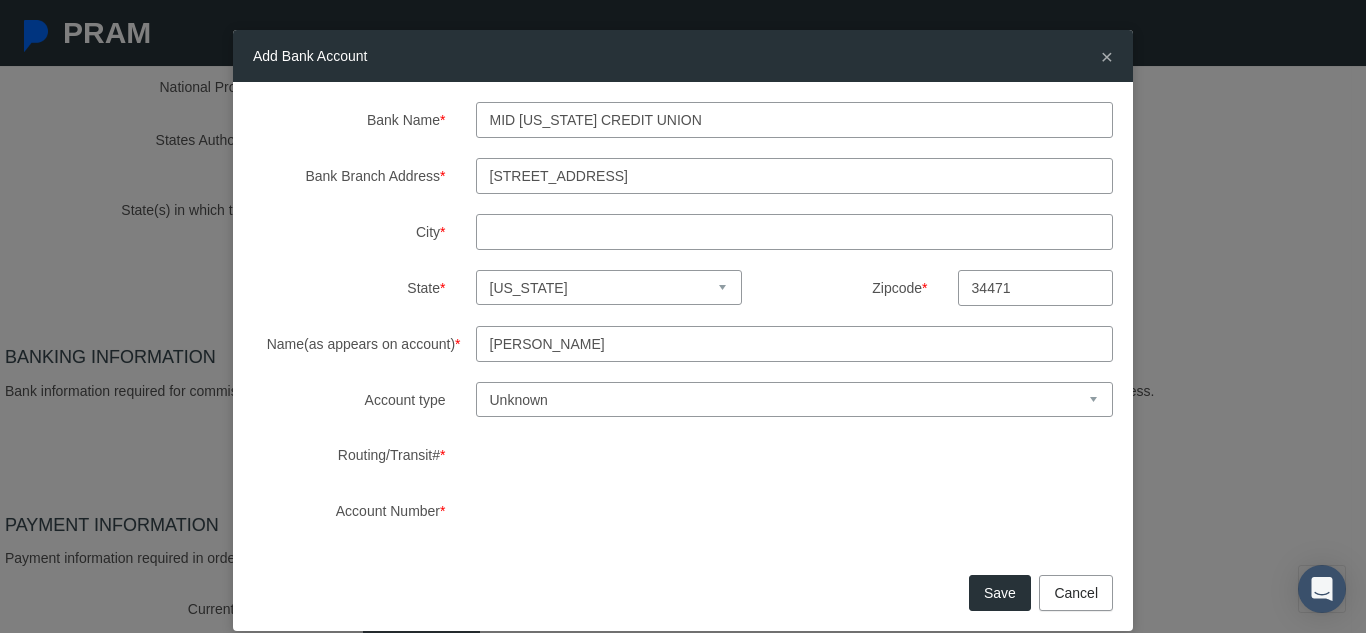 type on "Jessica Hendricks" 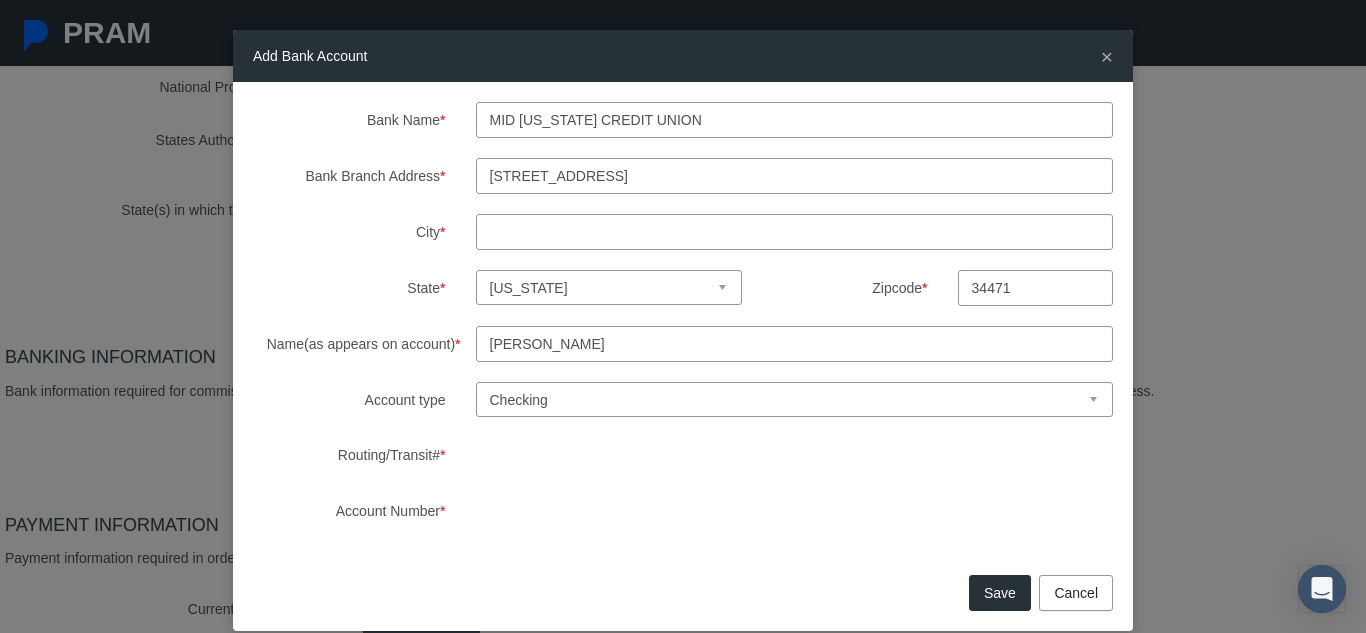 click on "Save" at bounding box center [1000, 593] 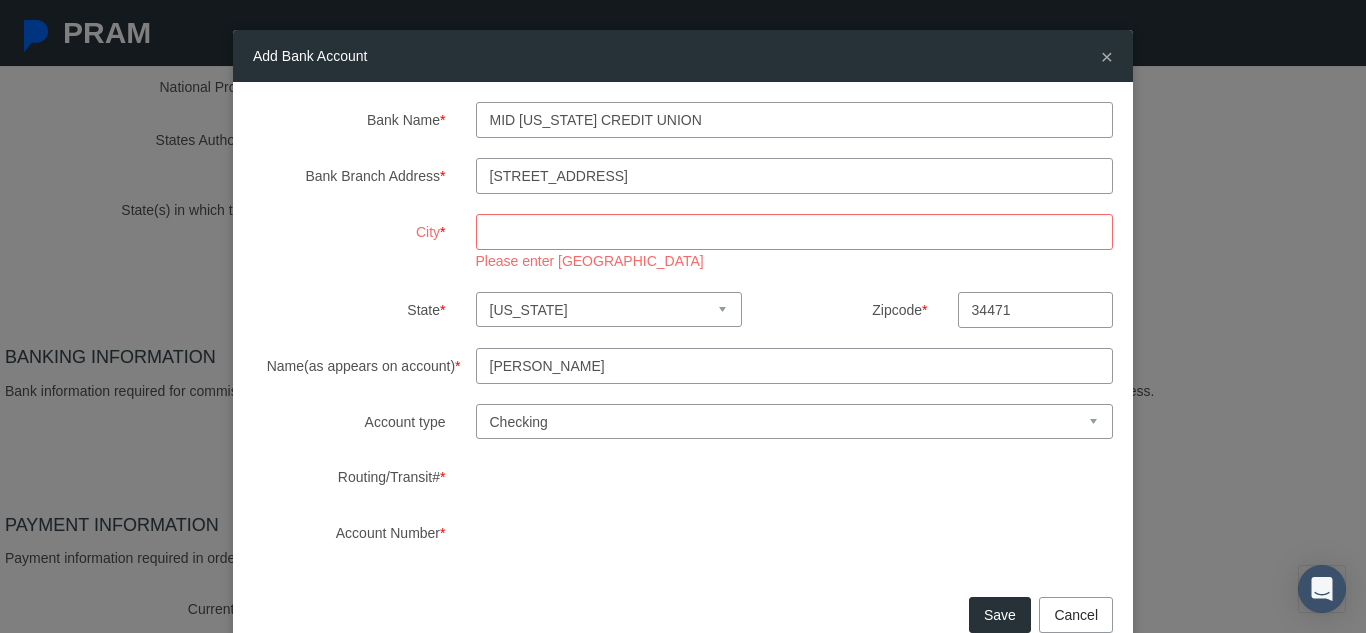 click on "City  *" at bounding box center (795, 232) 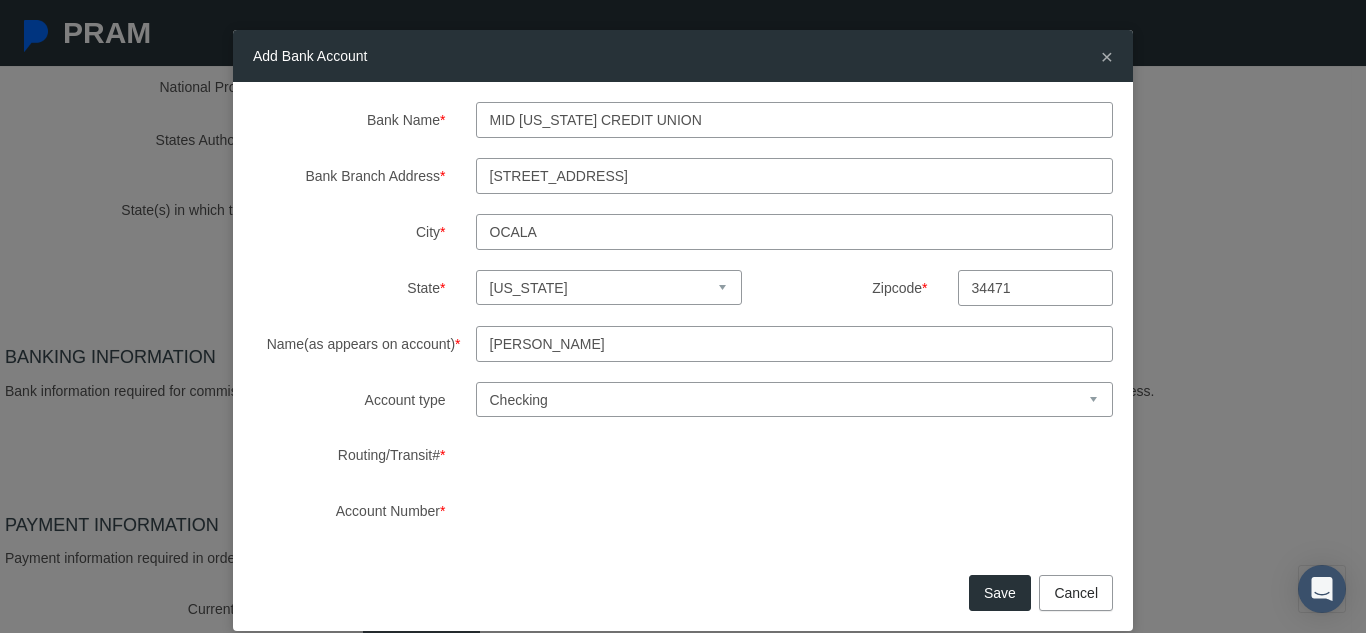 type on "Ocala" 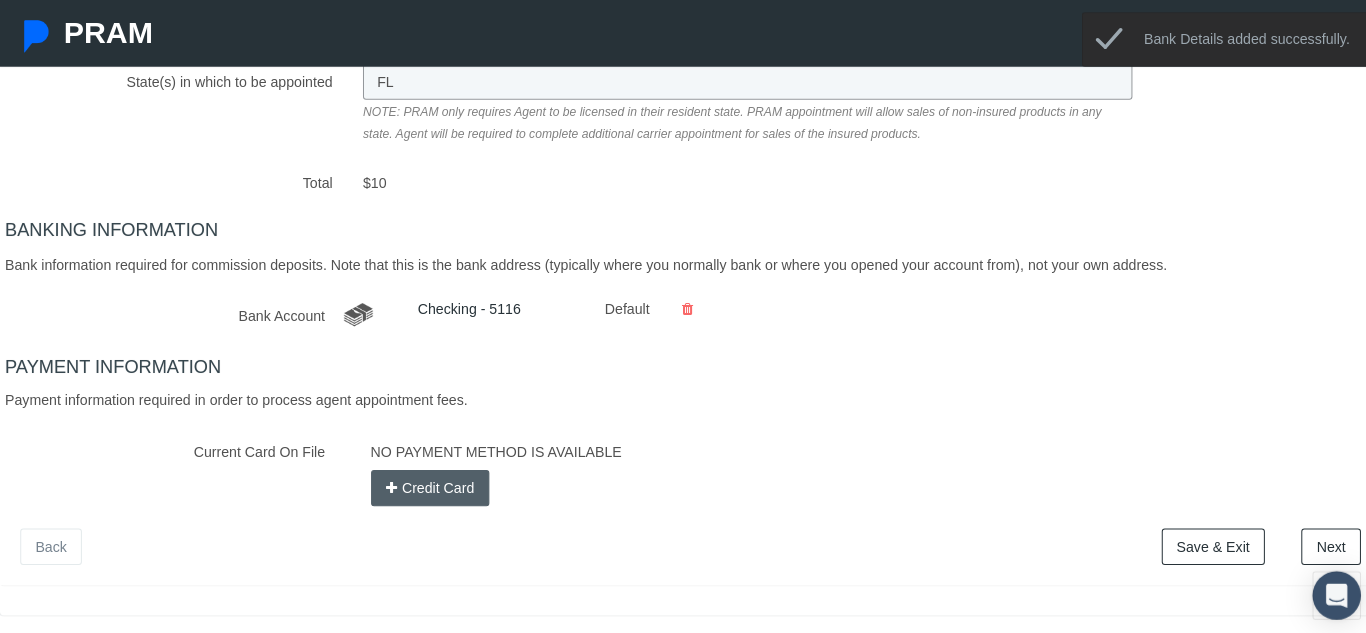 scroll, scrollTop: 428, scrollLeft: 0, axis: vertical 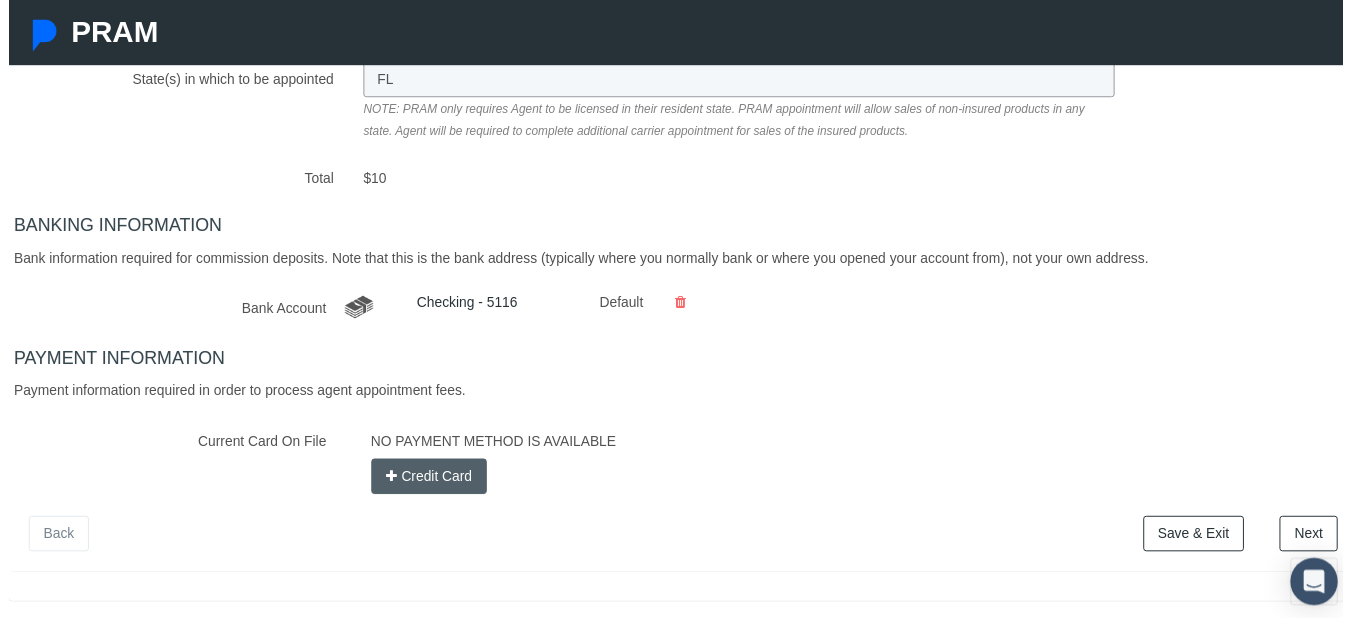 click on "Credit Card" at bounding box center (426, 482) 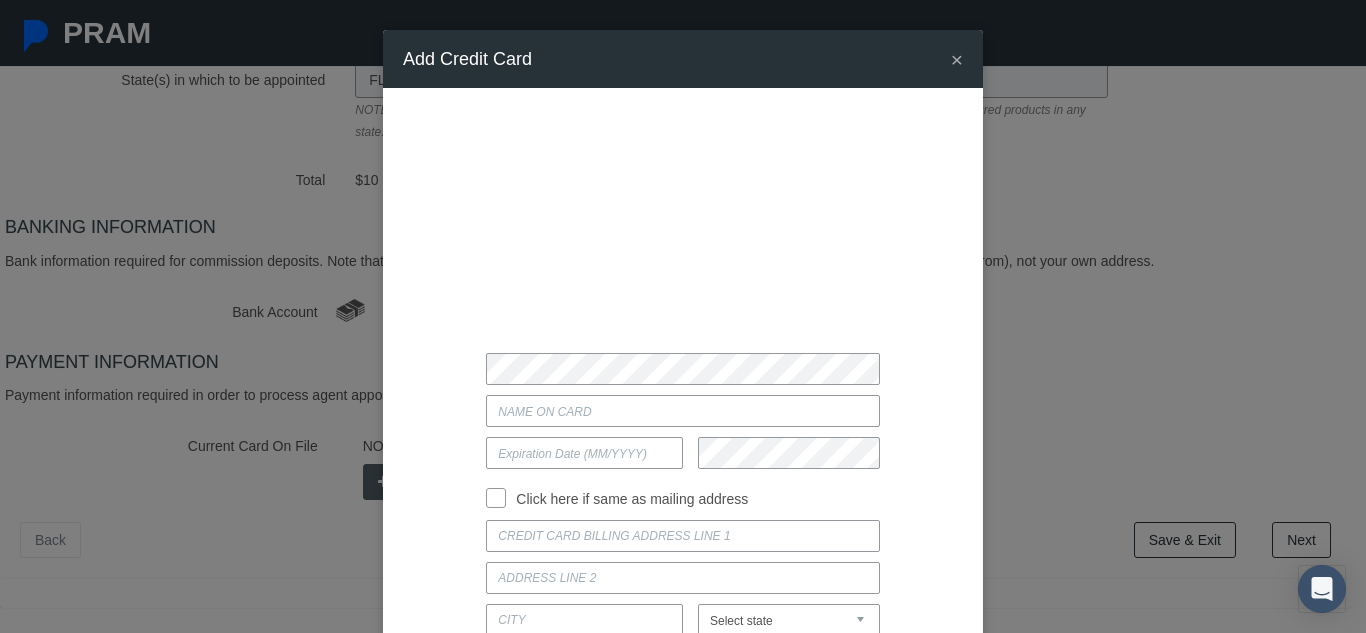 type on "Jessica J Hendricks" 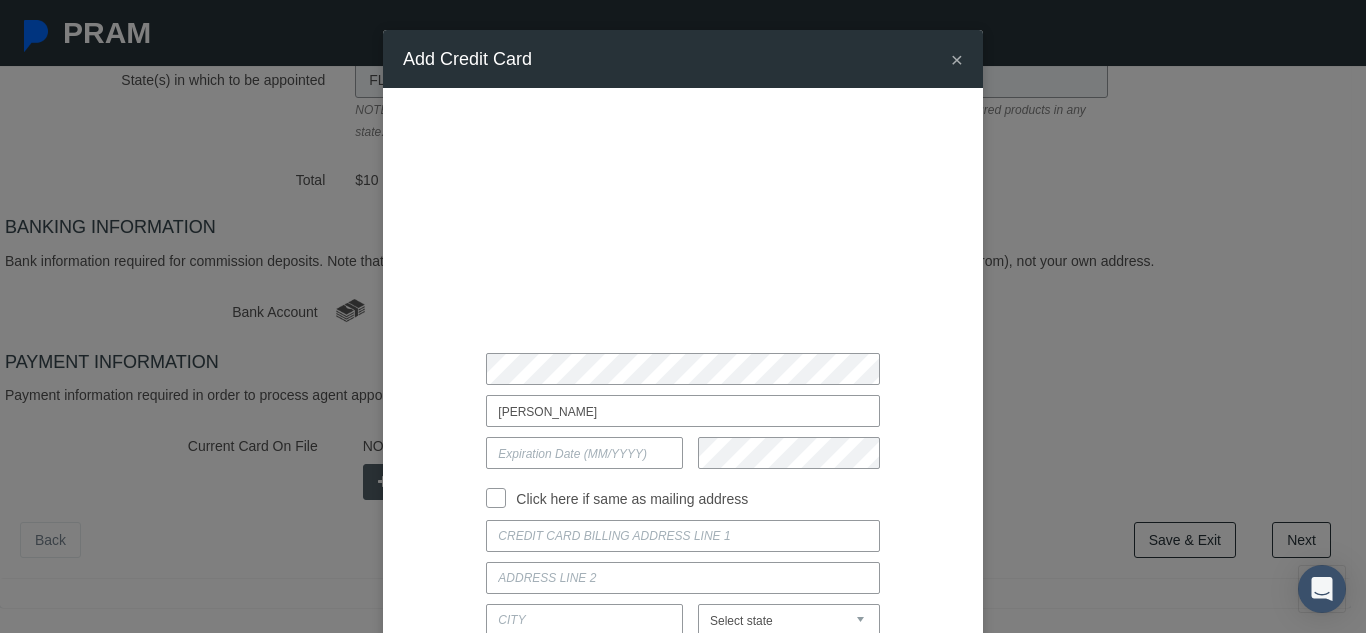 type on "02/2030" 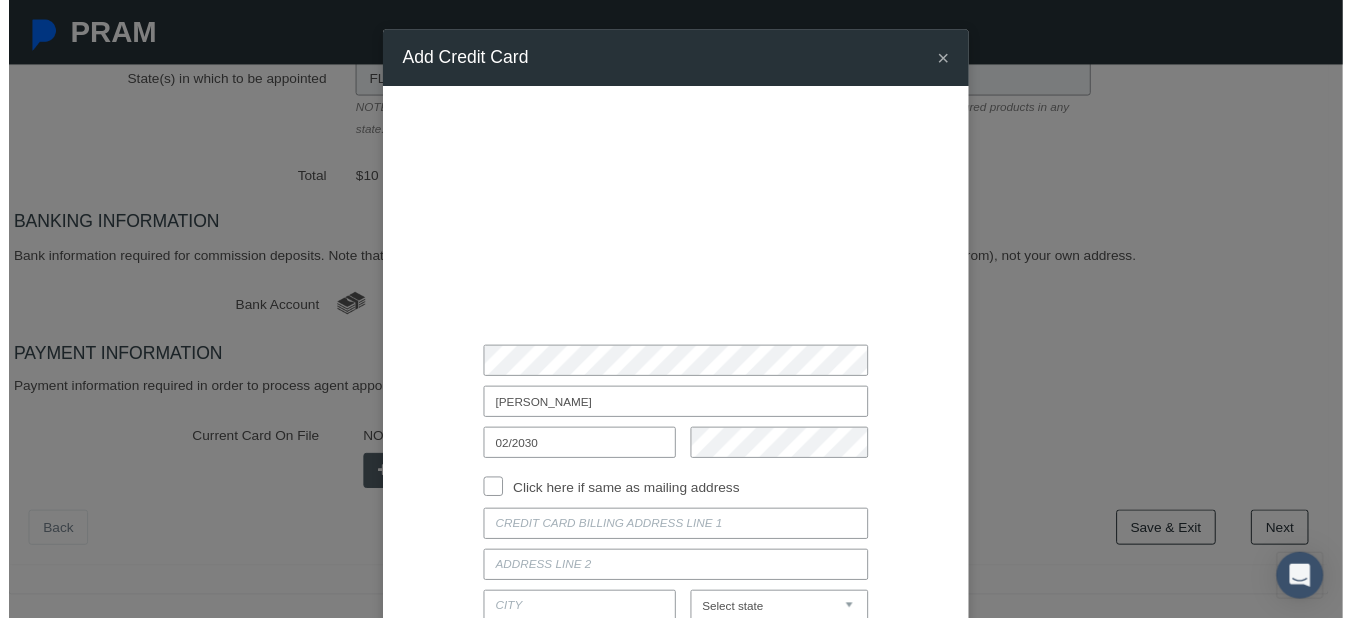 scroll, scrollTop: 153, scrollLeft: 0, axis: vertical 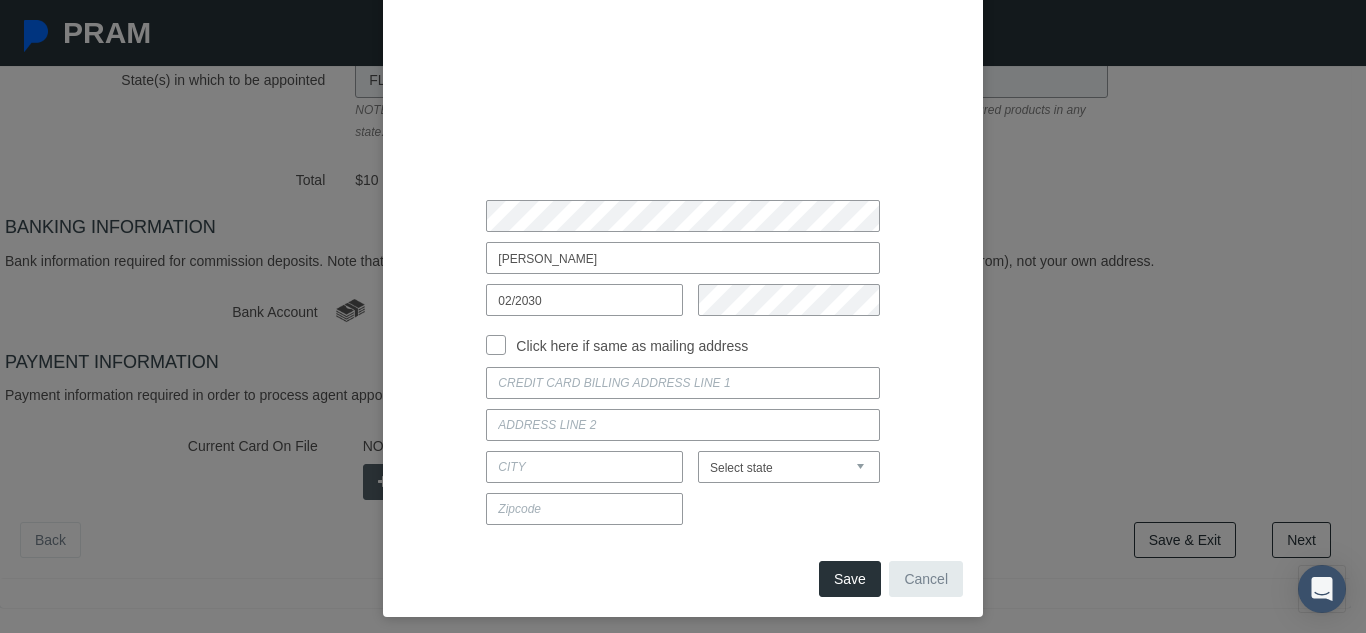 click on "Click here if same as mailing address" at bounding box center [496, 343] 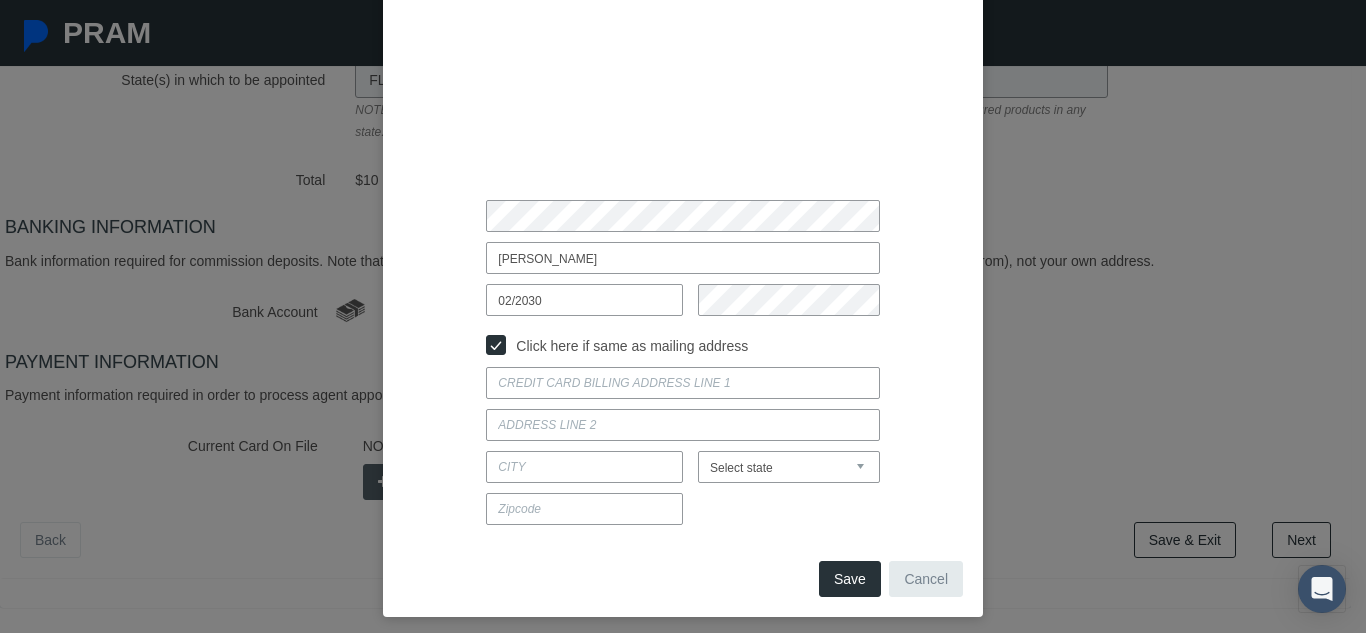type on "11888 SE 71ST AVENUE RD" 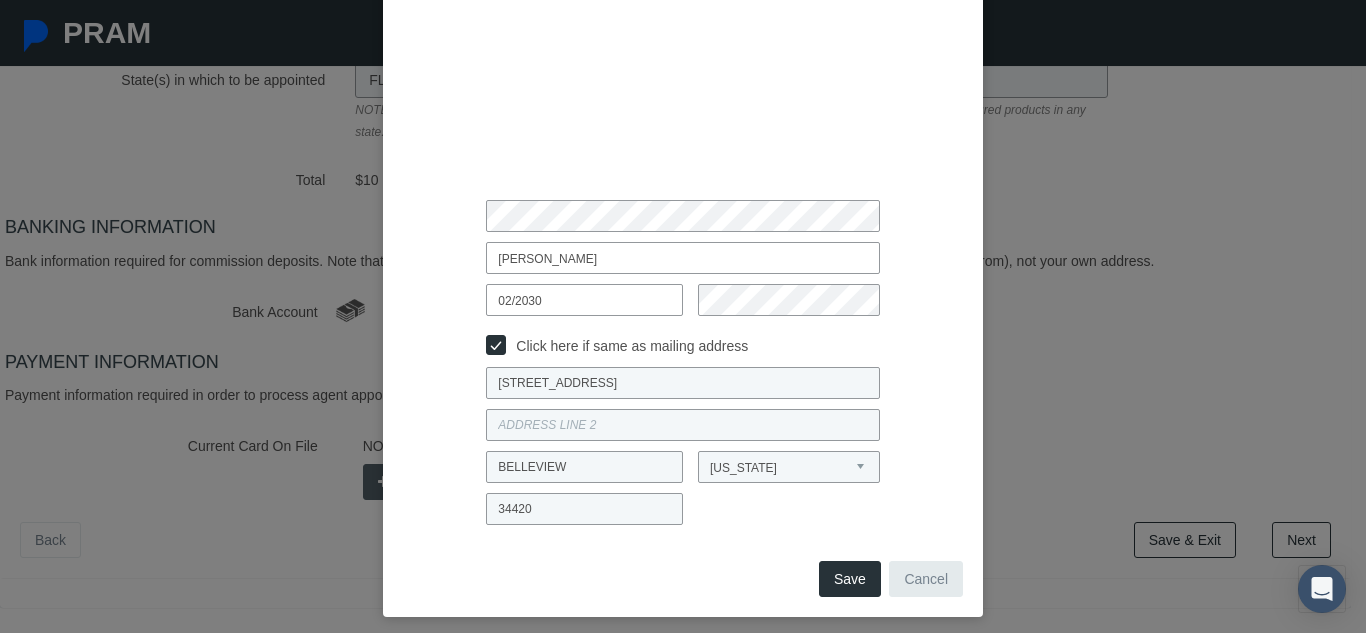 click on "Save" at bounding box center (850, 579) 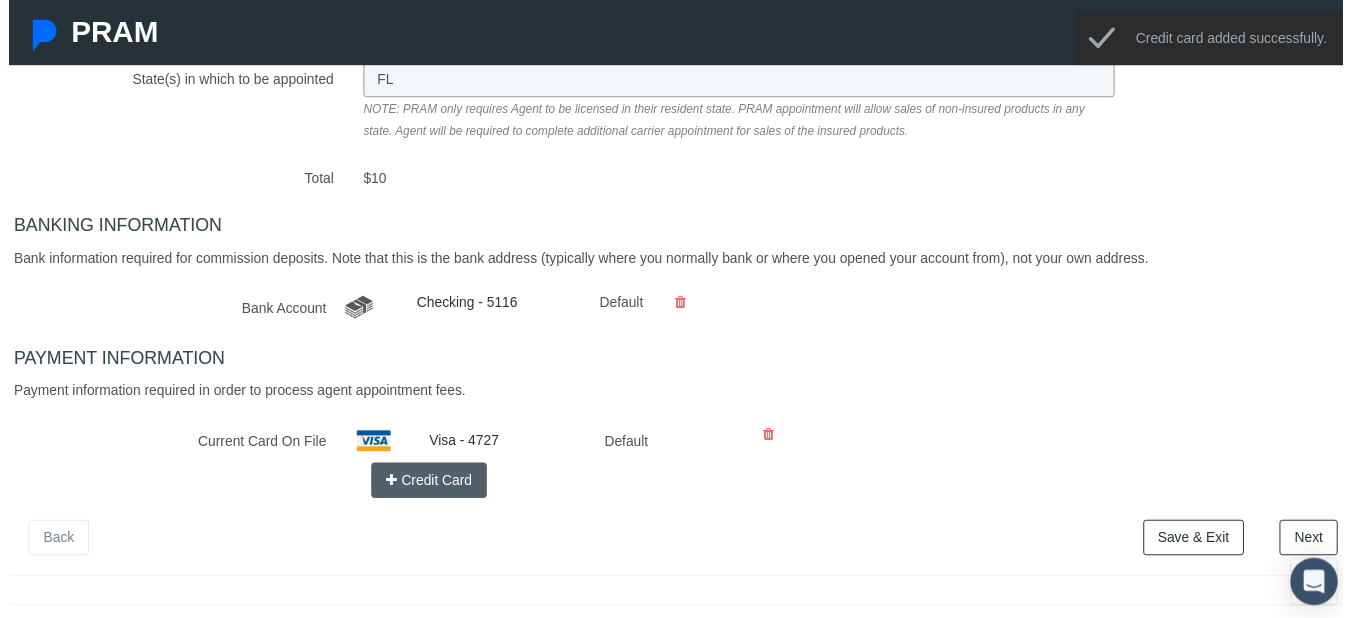 click on "Save & Exit" at bounding box center [1200, 544] 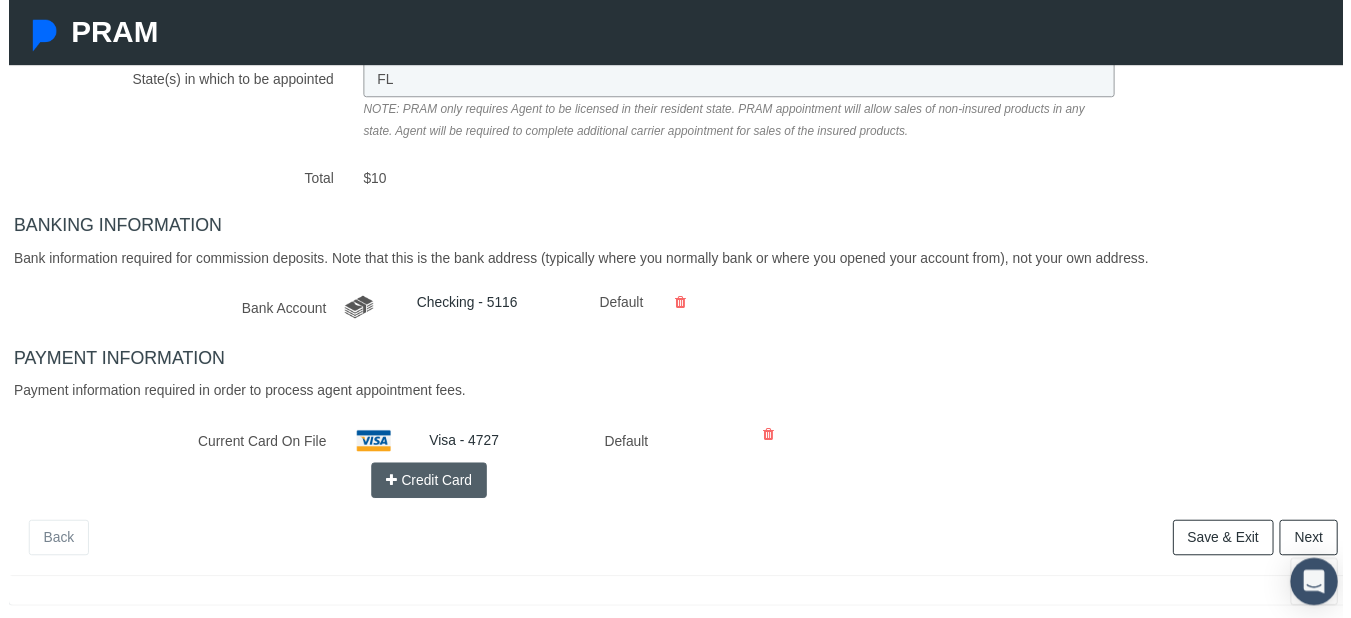 scroll, scrollTop: 481, scrollLeft: 0, axis: vertical 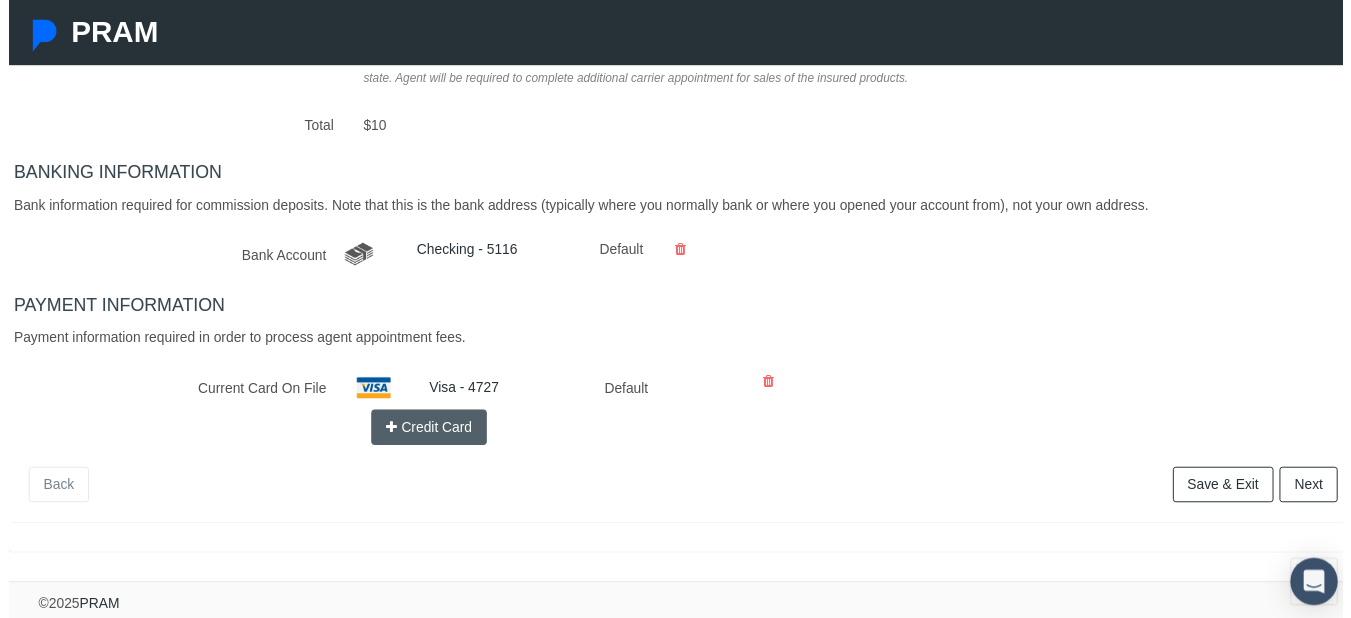 click on "Next" at bounding box center (1316, 491) 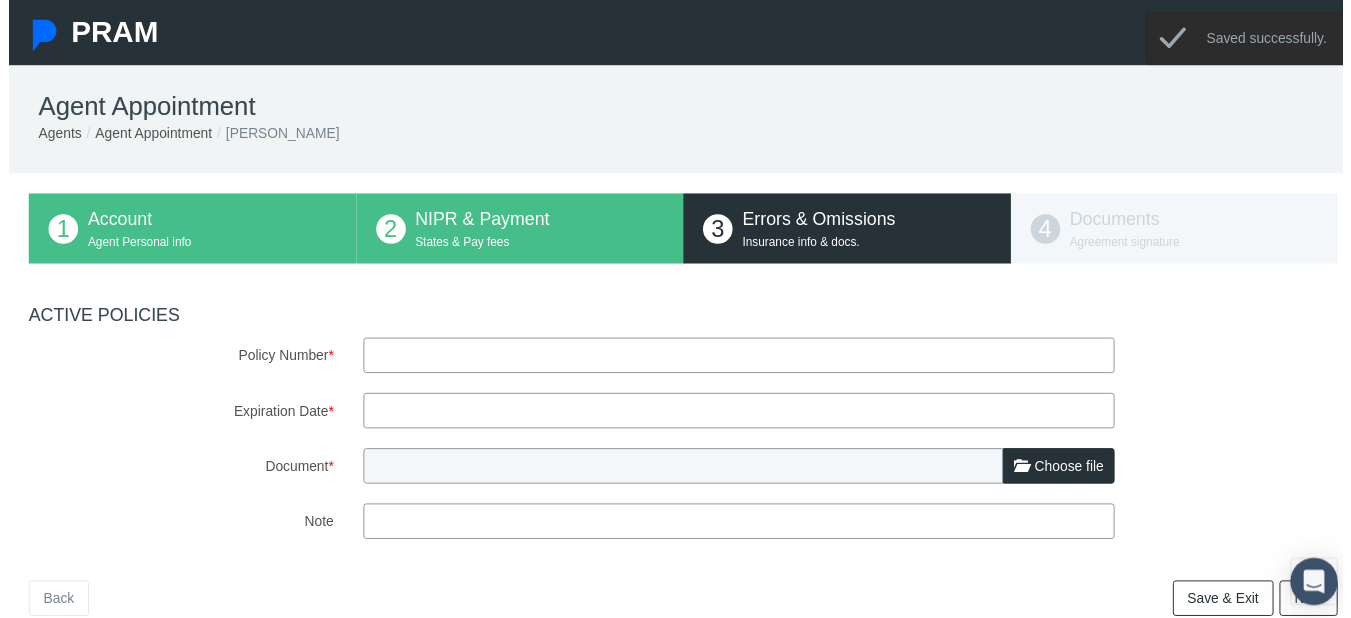 scroll, scrollTop: 0, scrollLeft: 0, axis: both 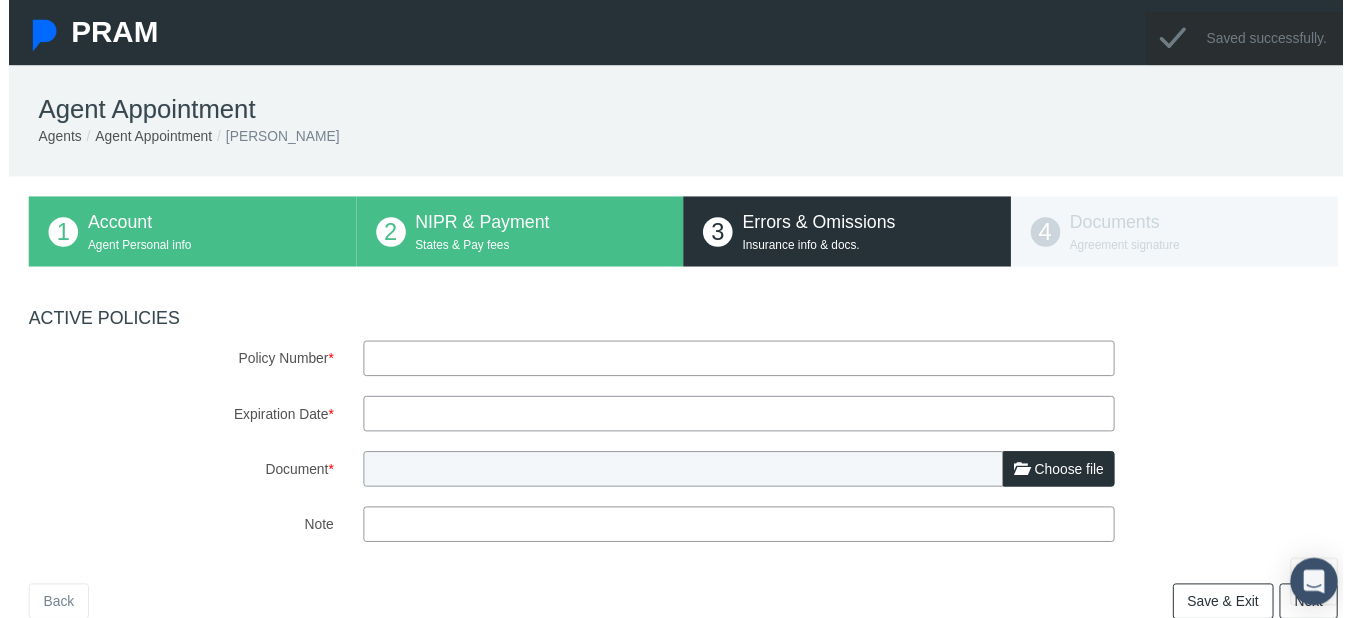 click on "Policy Number  *" at bounding box center [739, 363] 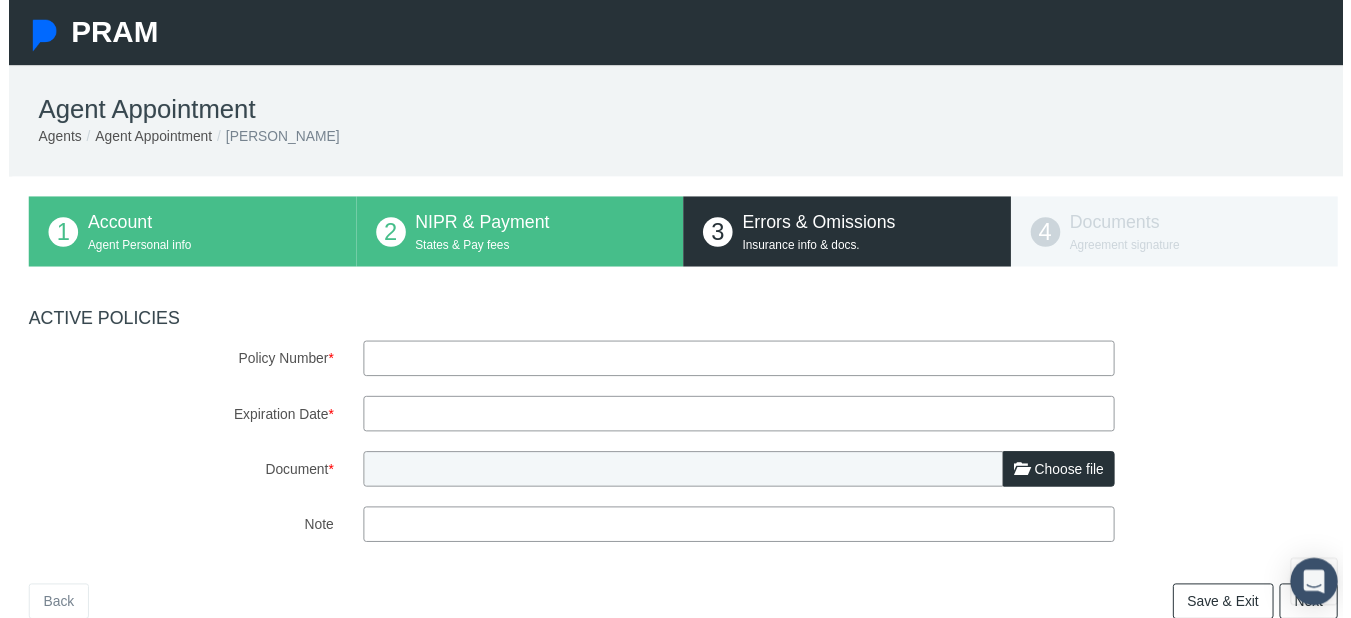 click on "Choose file" at bounding box center [1074, 475] 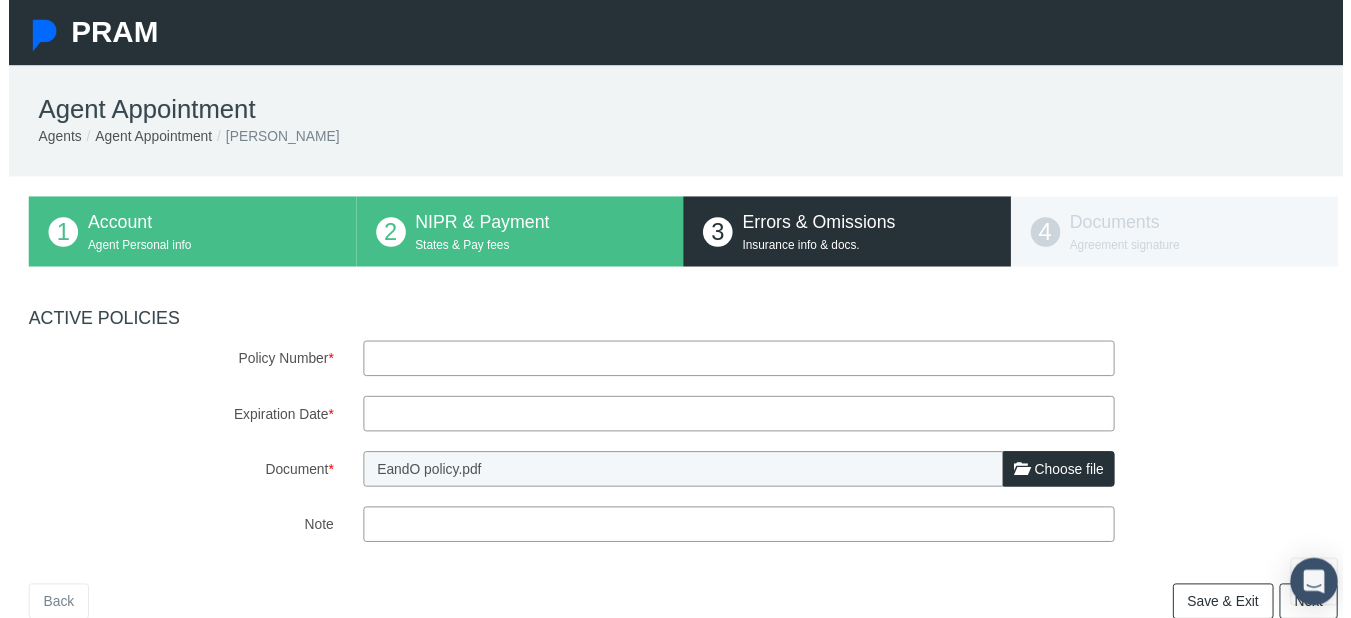 click on "Policy Number  *" at bounding box center [739, 363] 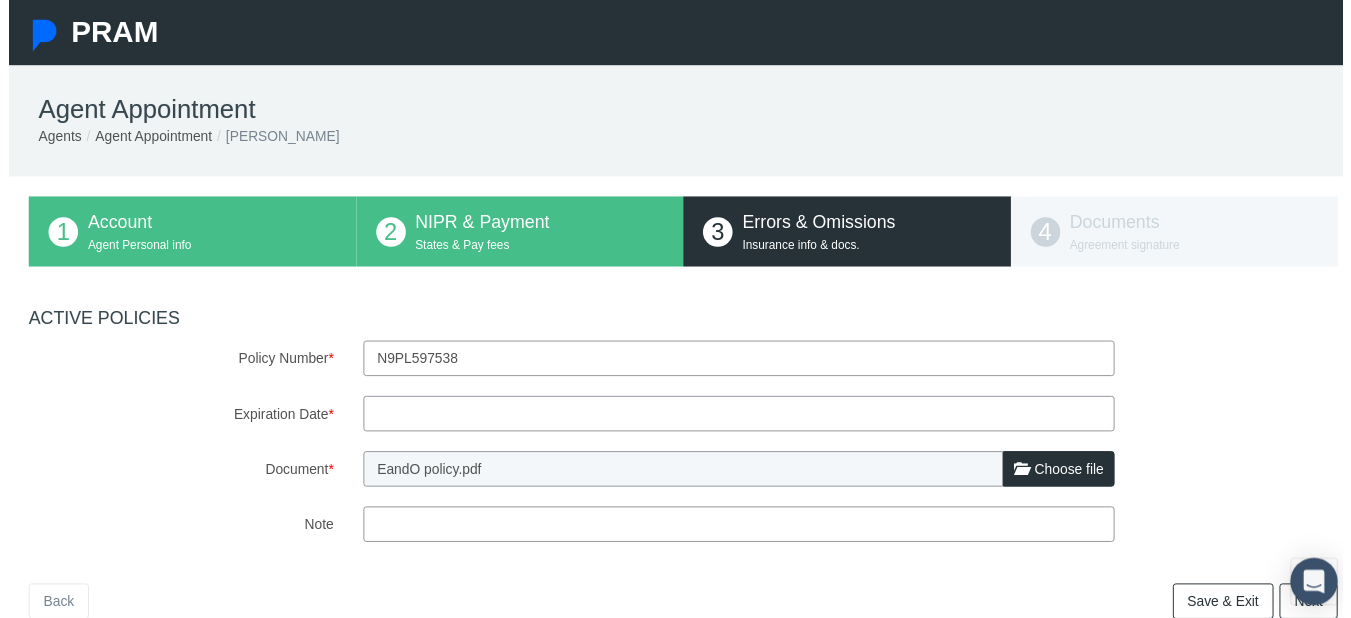 type on "N9PL597538" 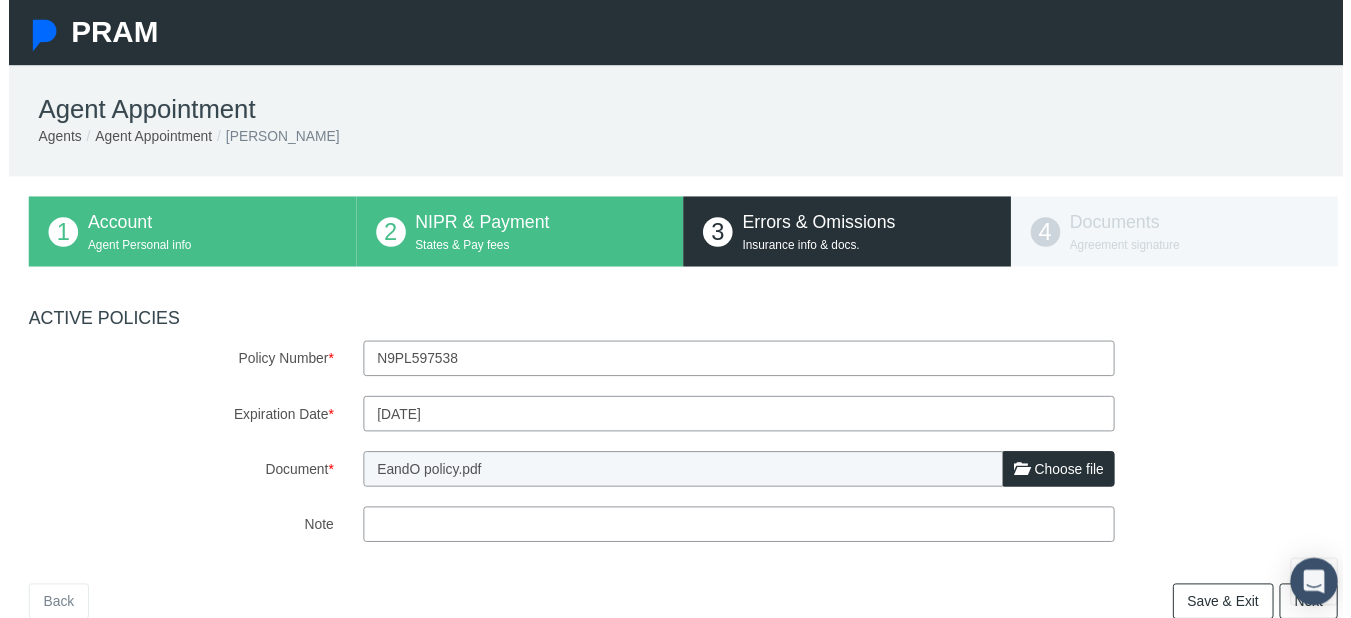 type on "12/21/2025" 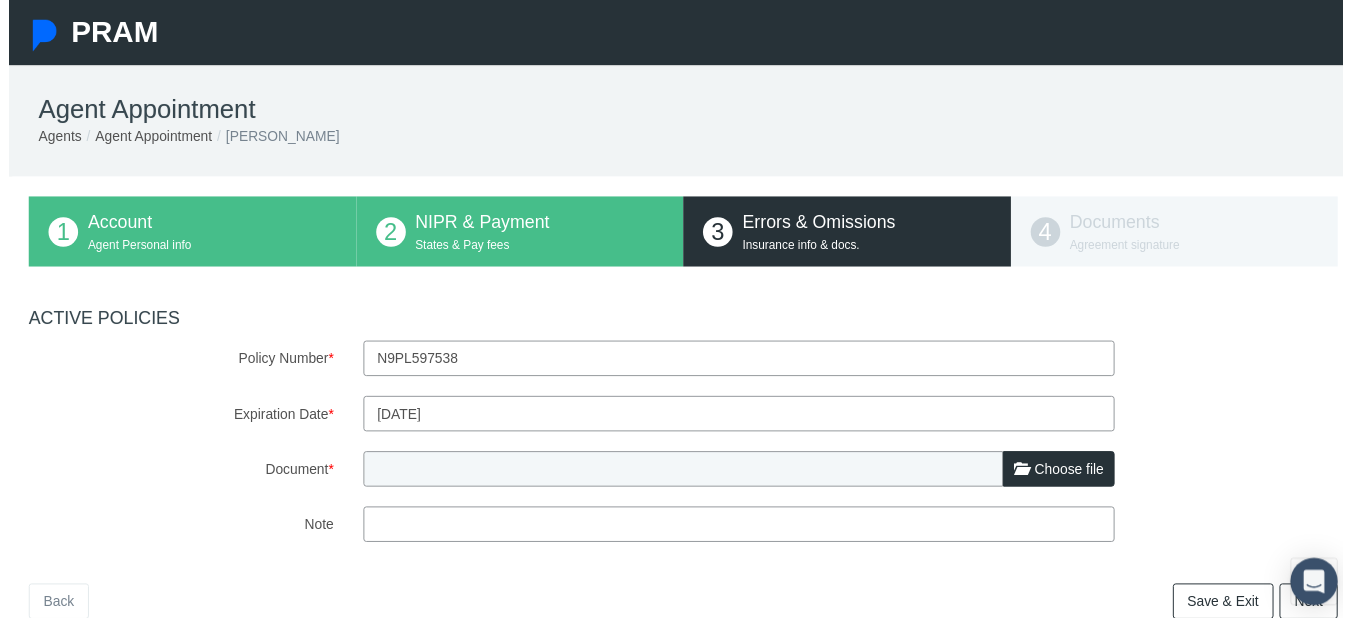 click on "Choose file" at bounding box center [1063, 475] 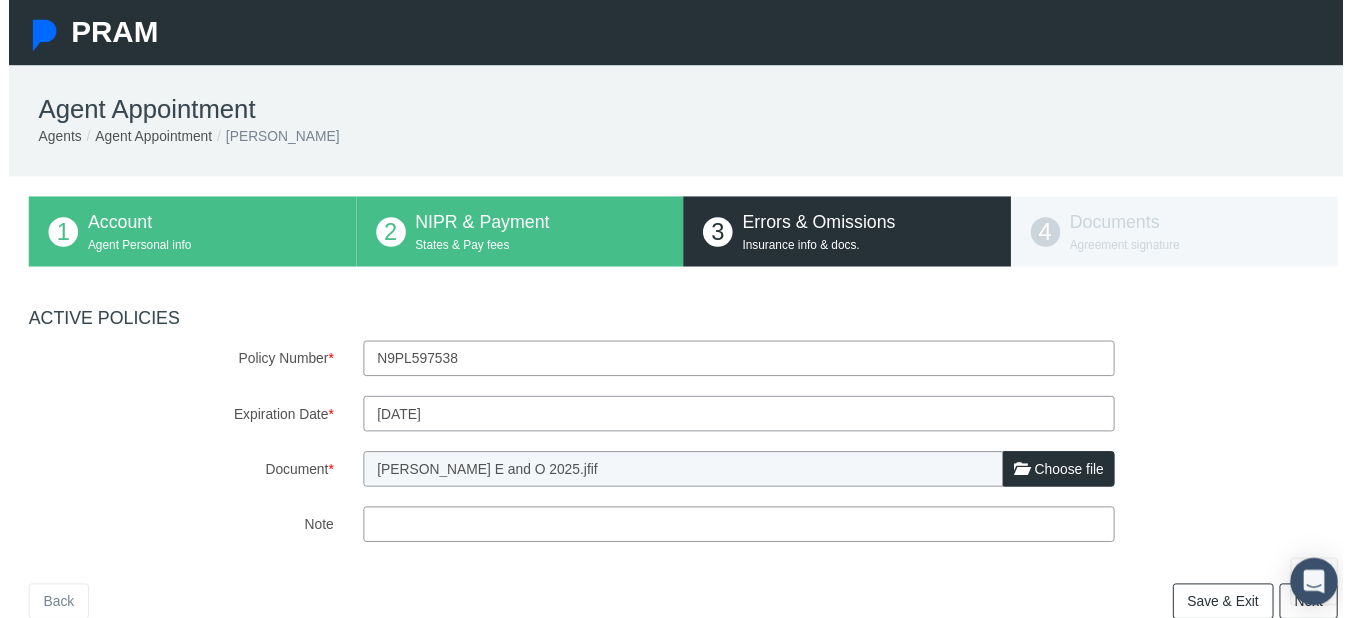 scroll, scrollTop: 135, scrollLeft: 5, axis: both 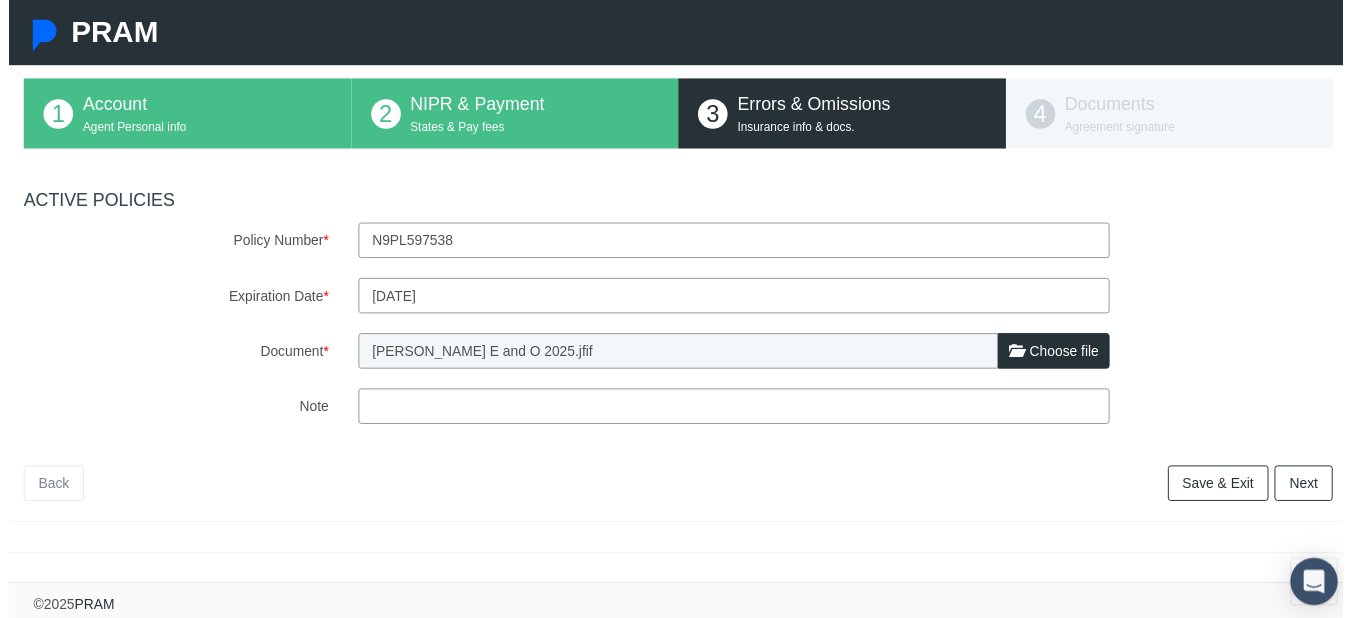 click on "Next" at bounding box center (1311, 489) 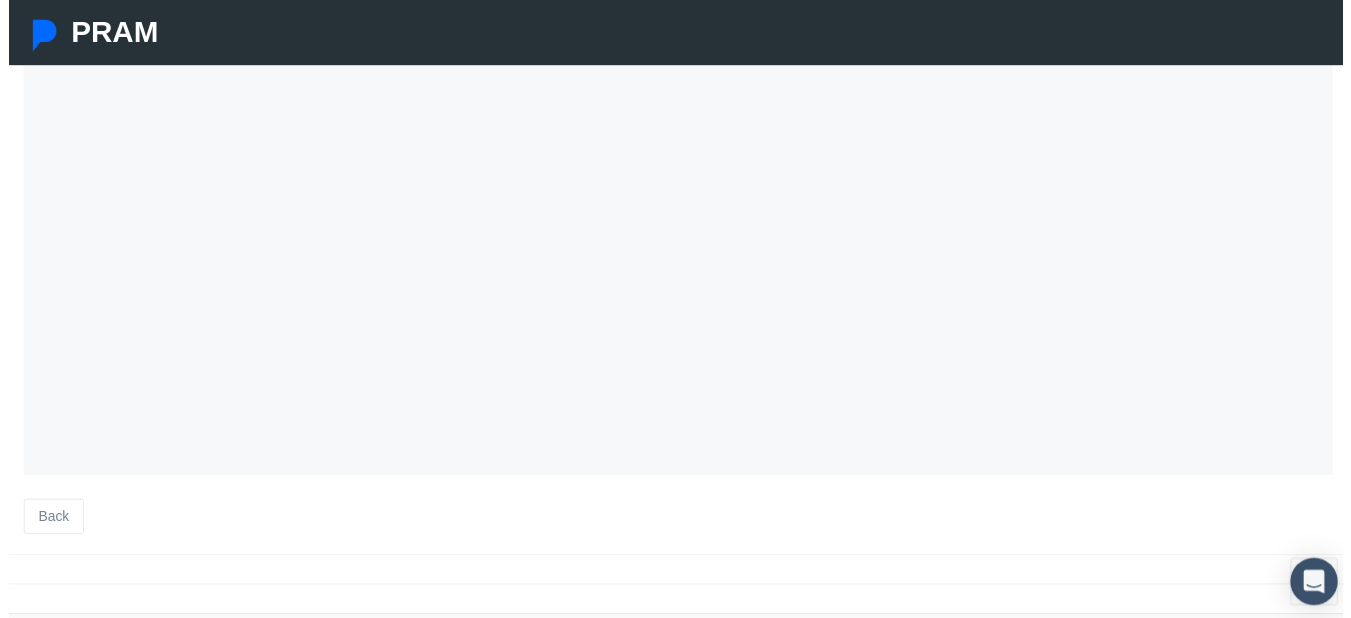scroll, scrollTop: 582, scrollLeft: 5, axis: both 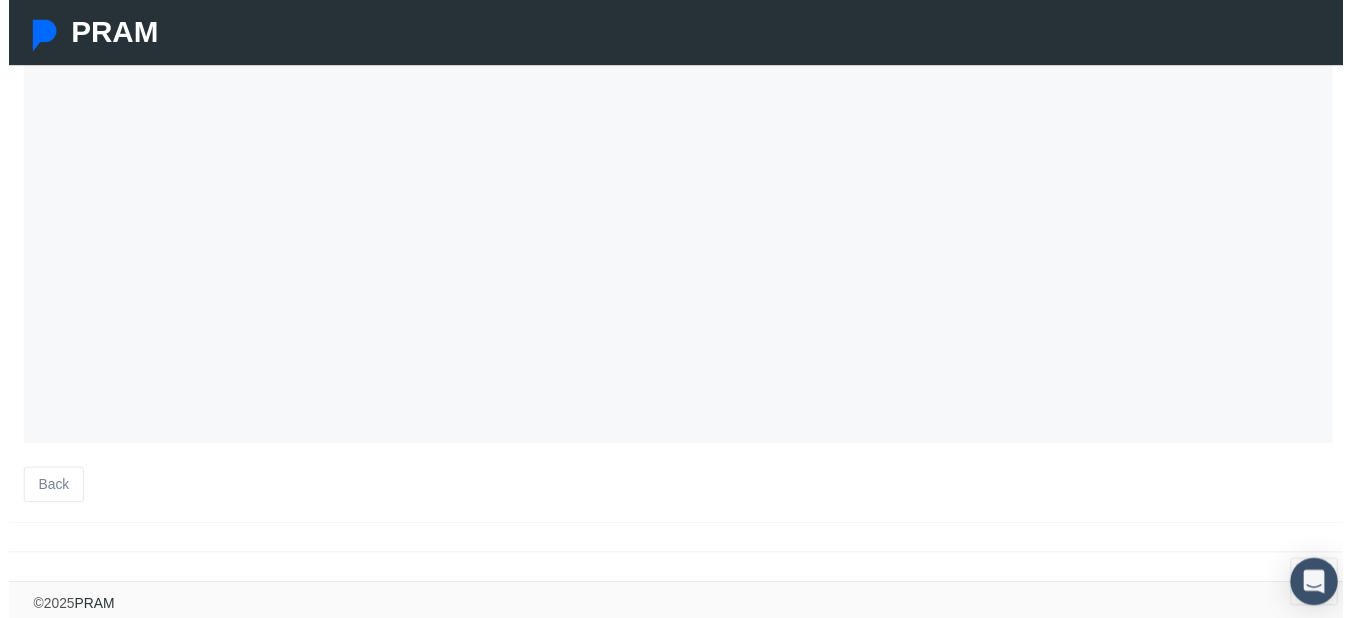 click on "Back" at bounding box center (45, 491) 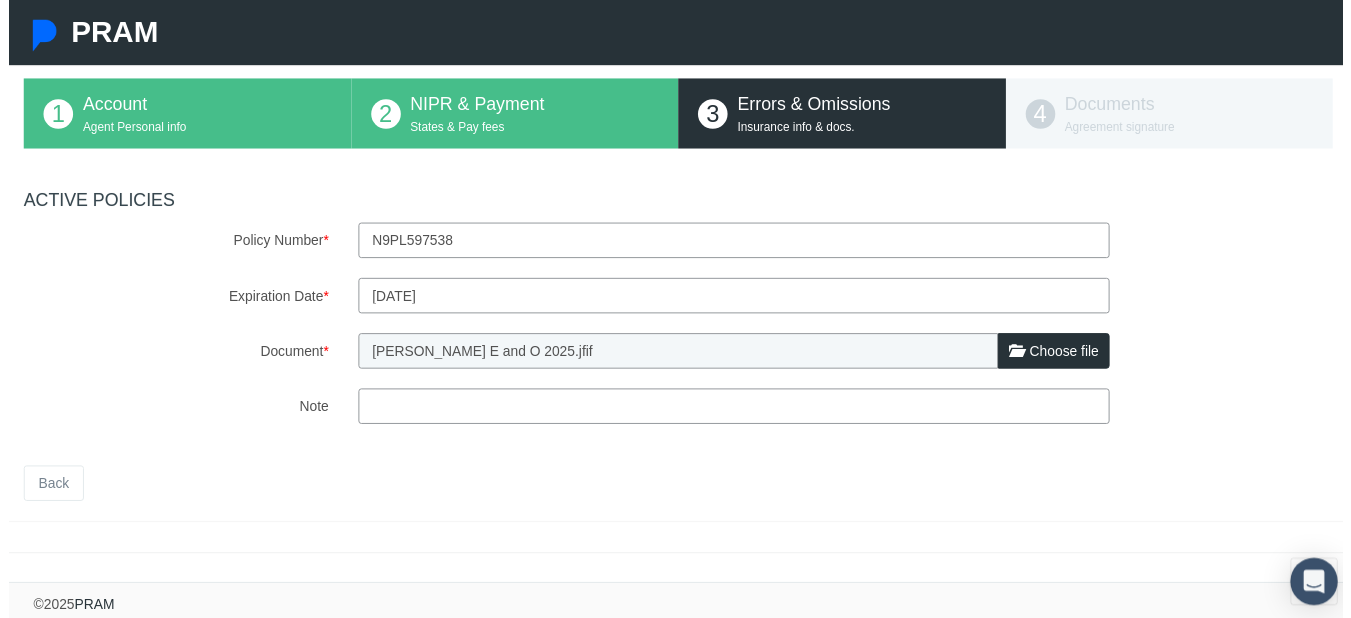 scroll, scrollTop: 135, scrollLeft: 5, axis: both 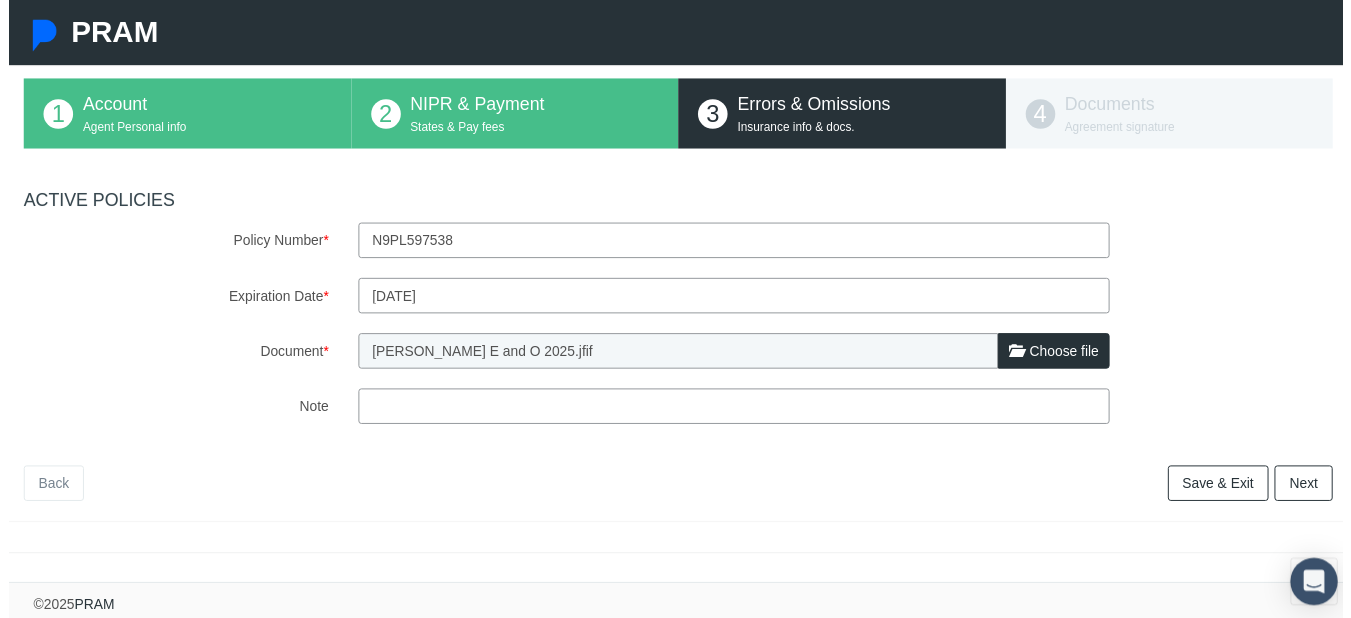 click on "Next" at bounding box center (1311, 489) 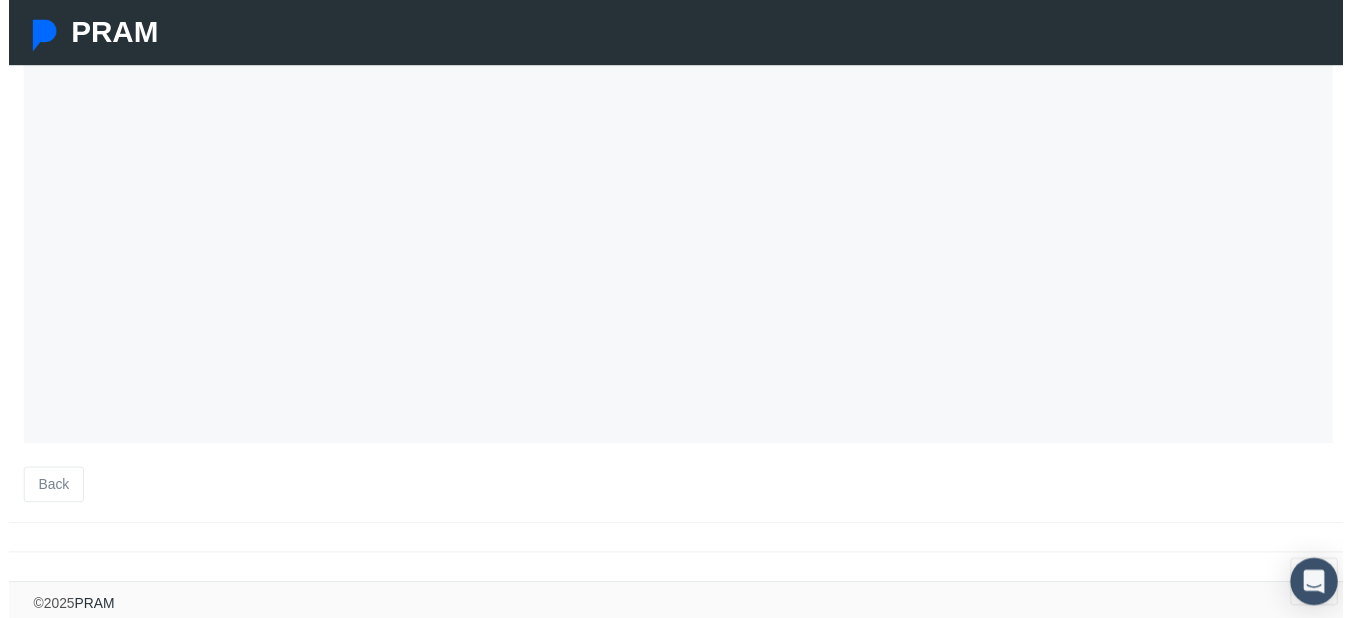 scroll, scrollTop: 0, scrollLeft: 5, axis: horizontal 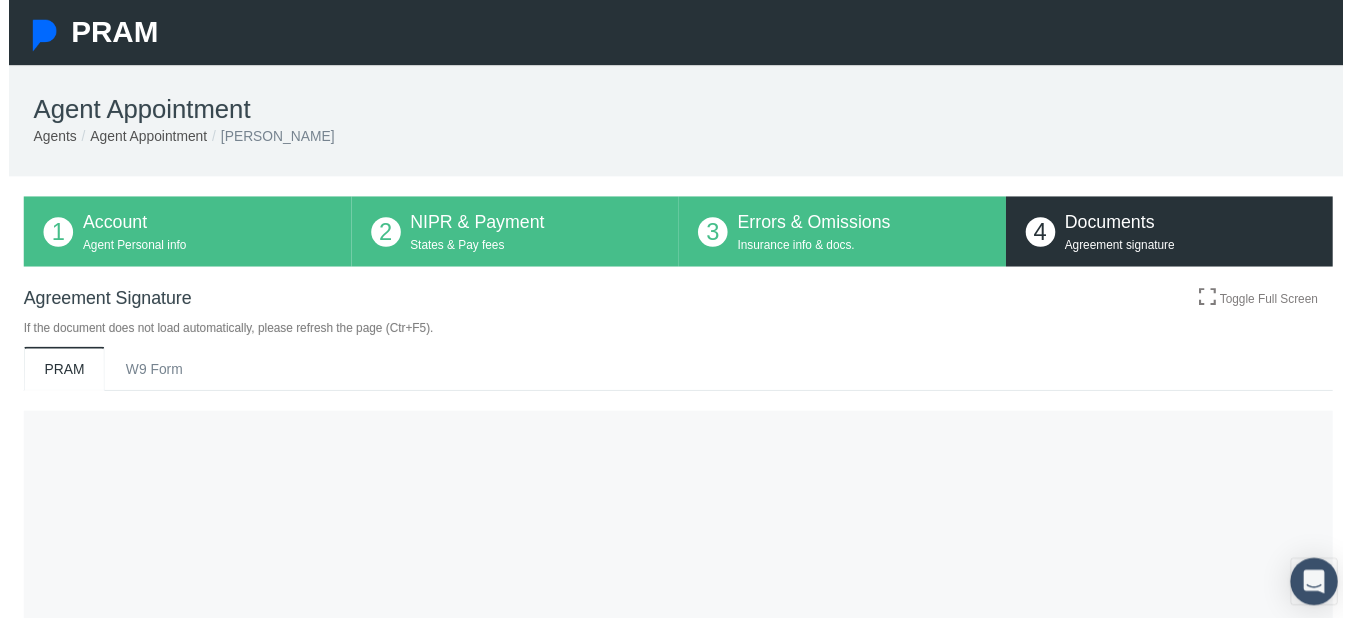 click on "W9 Form" at bounding box center [147, 374] 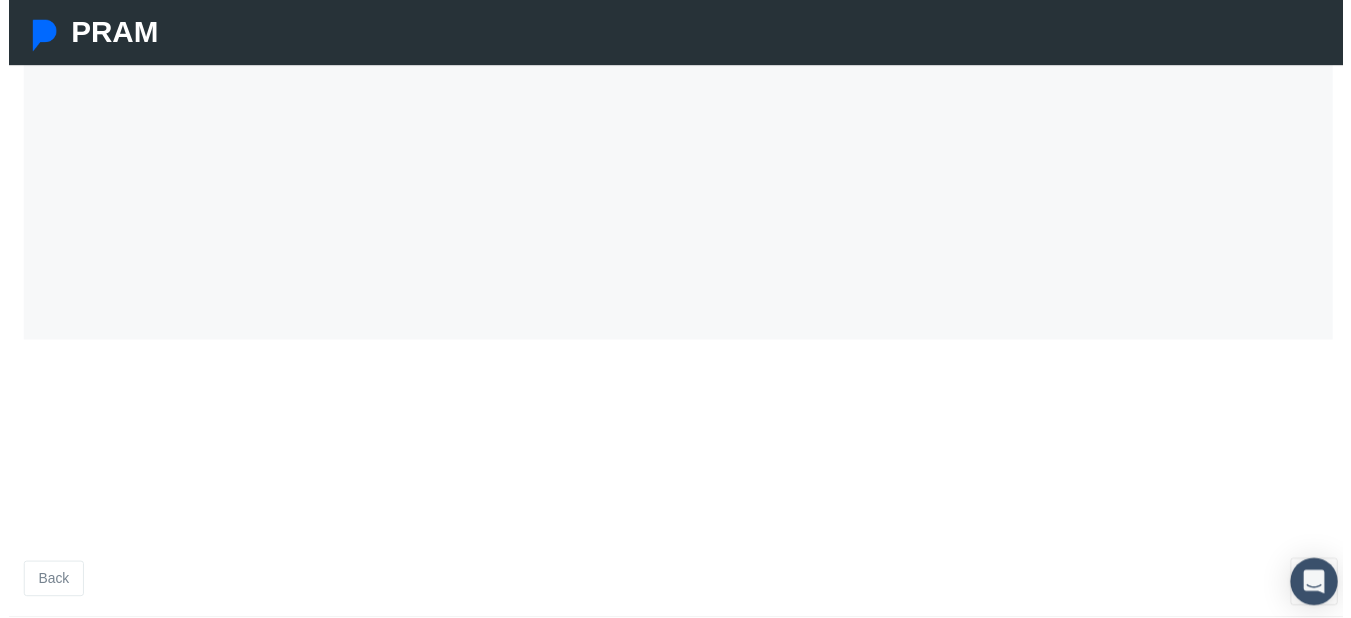 scroll, scrollTop: 582, scrollLeft: 5, axis: both 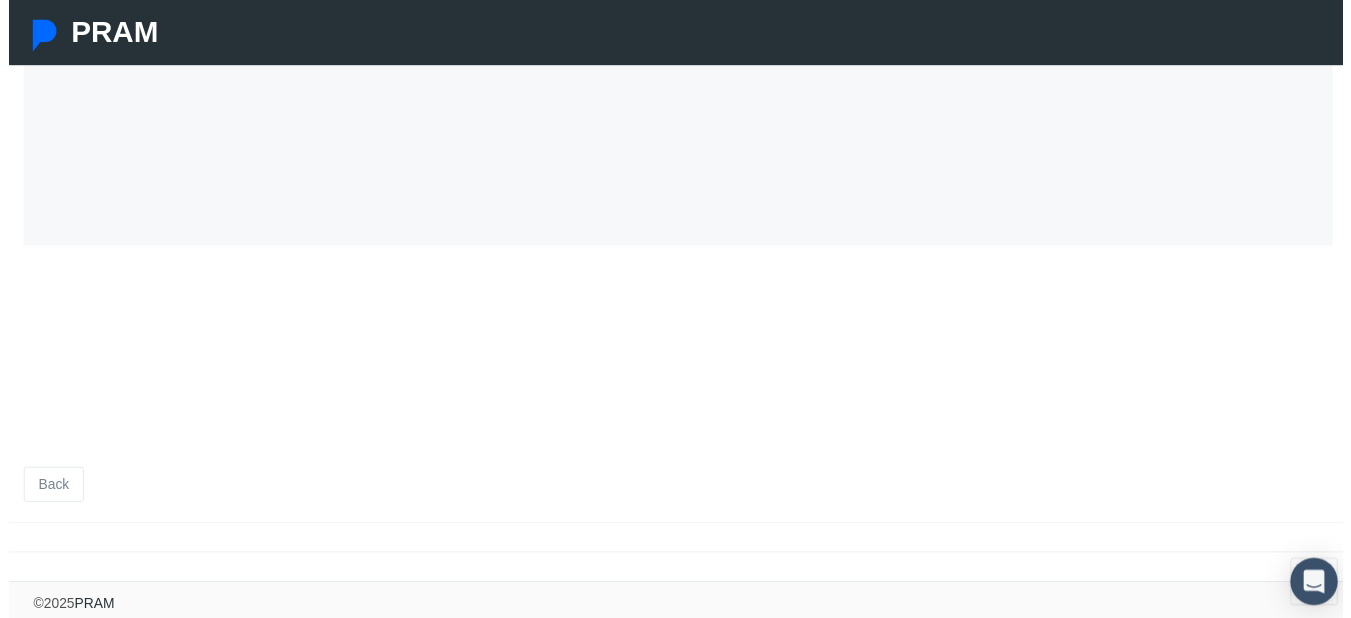 click on "National Guardian Life
Envision
Nationwide
PRAM
W9 Form
</div>
</div> Finish" at bounding box center [678, 108] 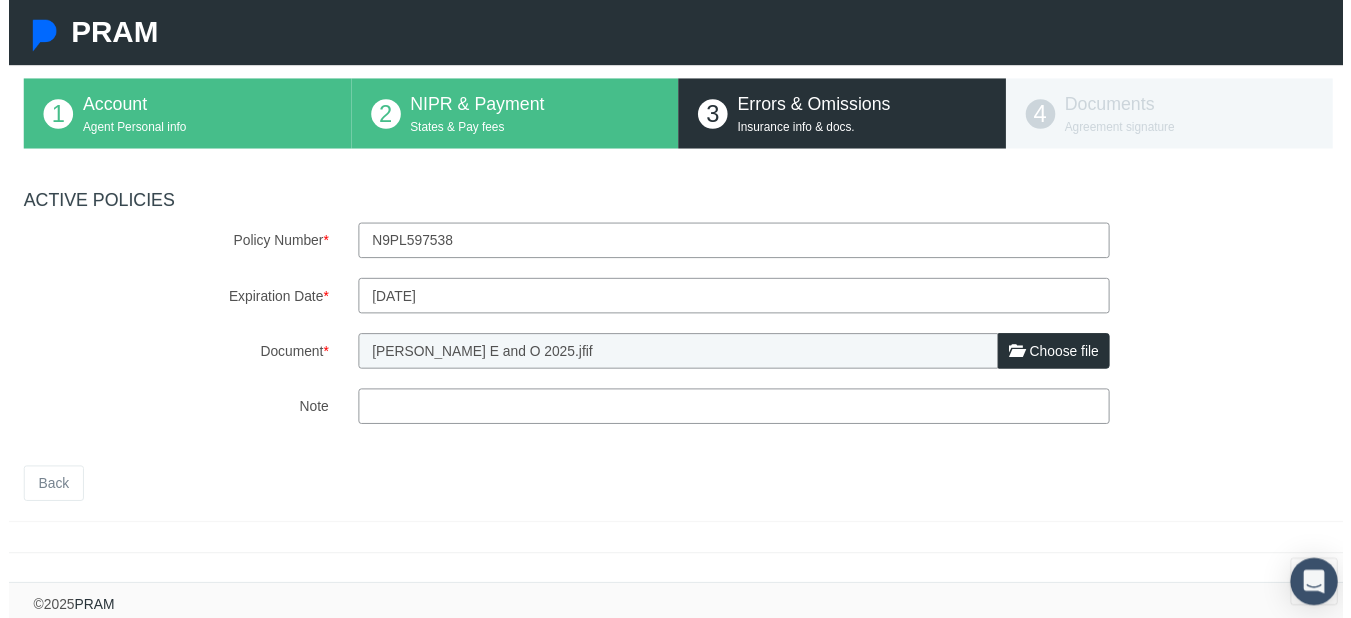 scroll, scrollTop: 135, scrollLeft: 5, axis: both 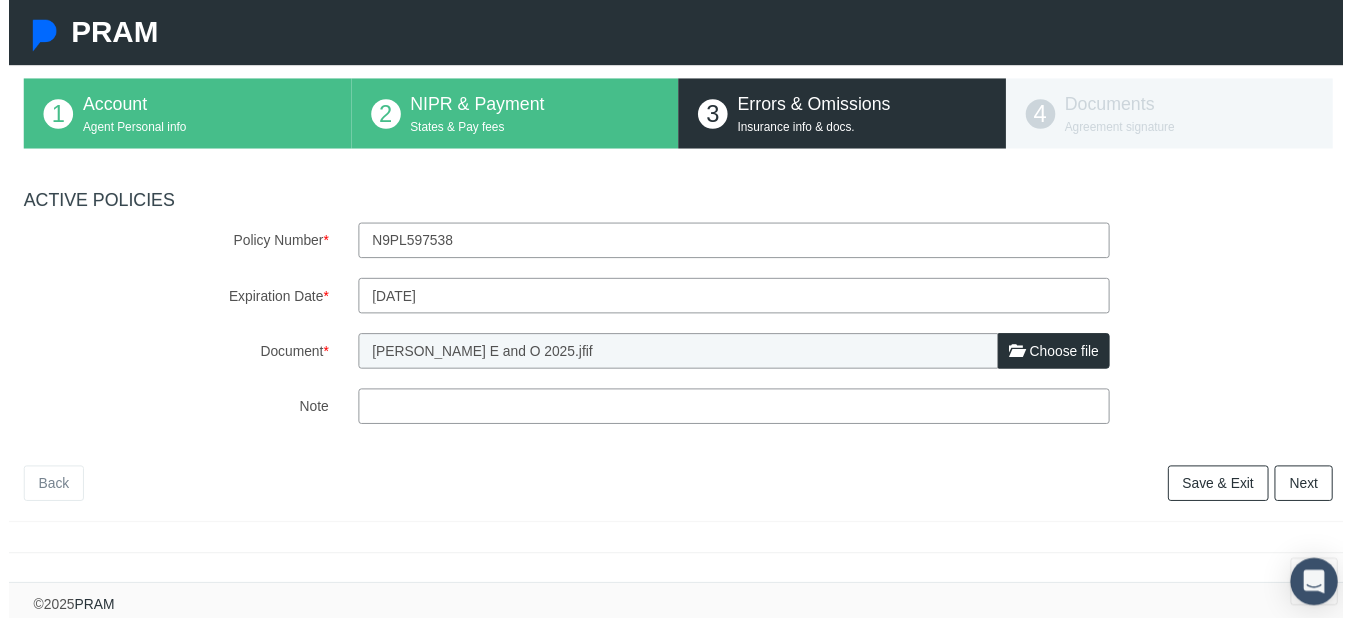 click on "Next" at bounding box center [1311, 489] 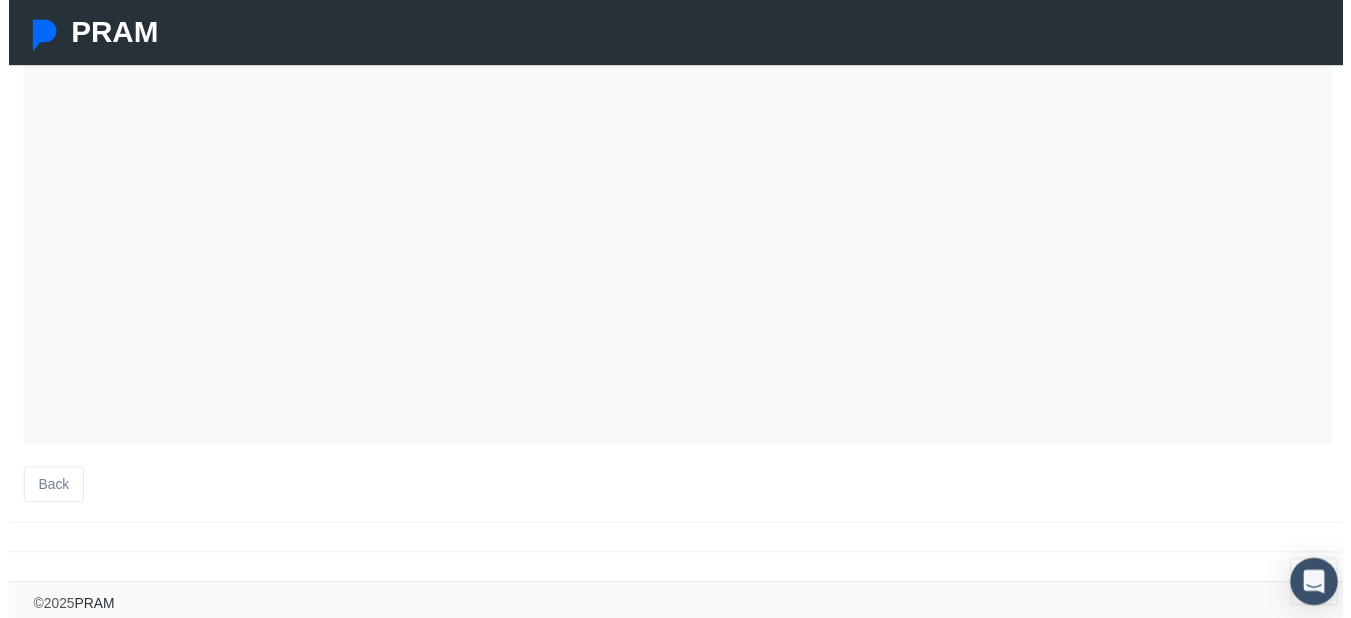 scroll, scrollTop: 0, scrollLeft: 0, axis: both 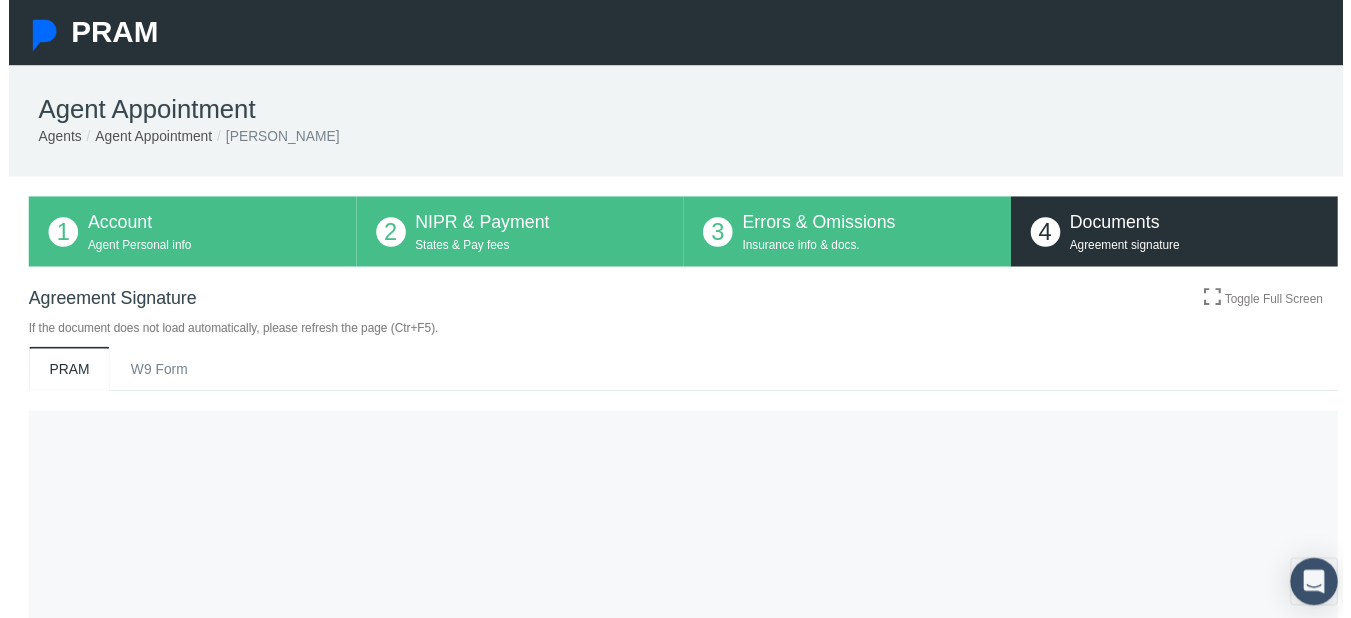 click on "Agreement signature" at bounding box center [1201, 248] 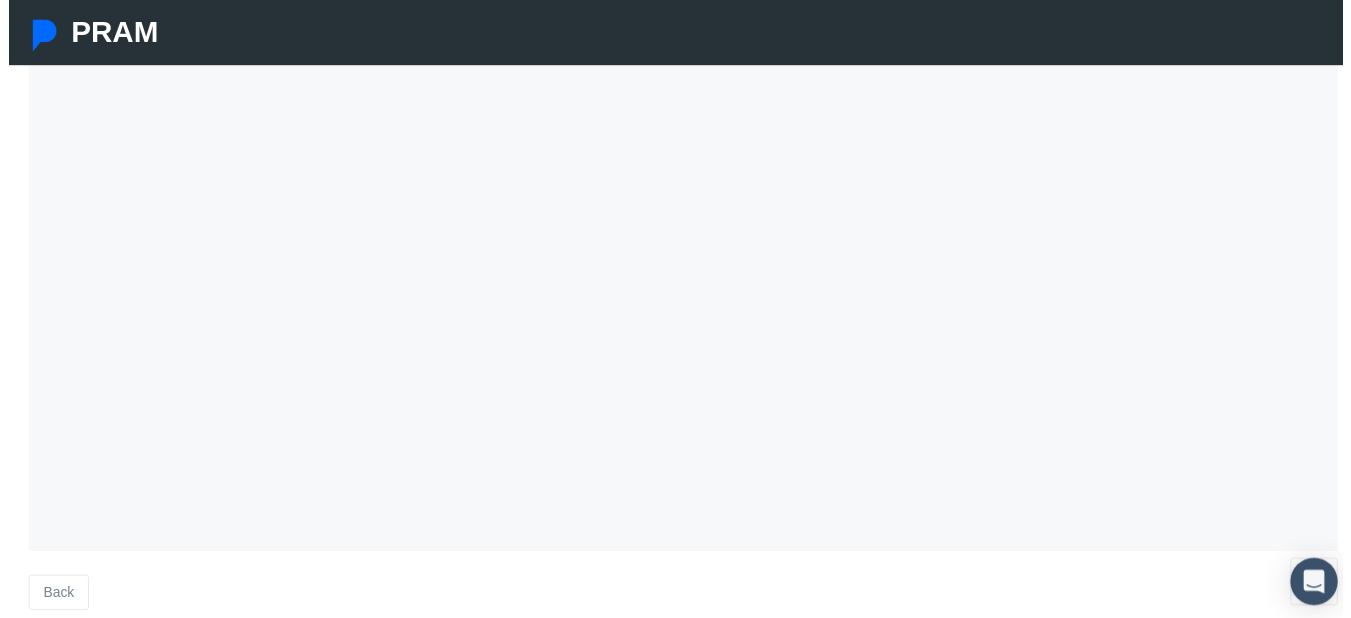 scroll, scrollTop: 431, scrollLeft: 0, axis: vertical 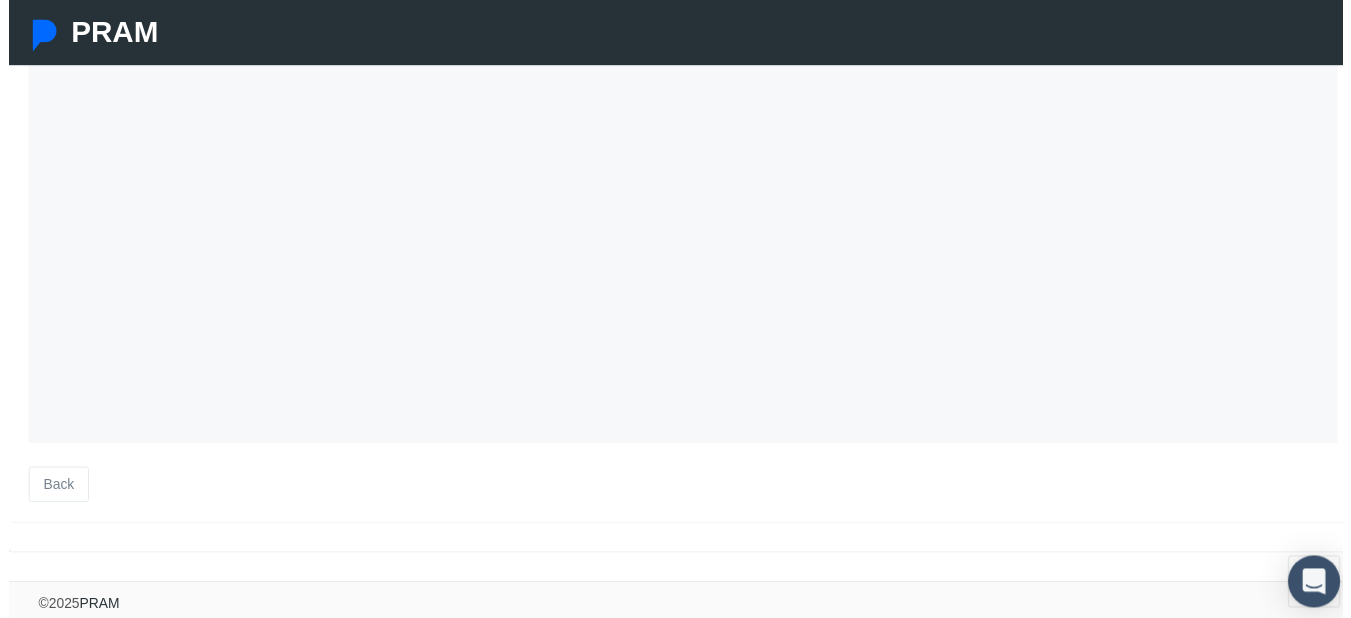 click 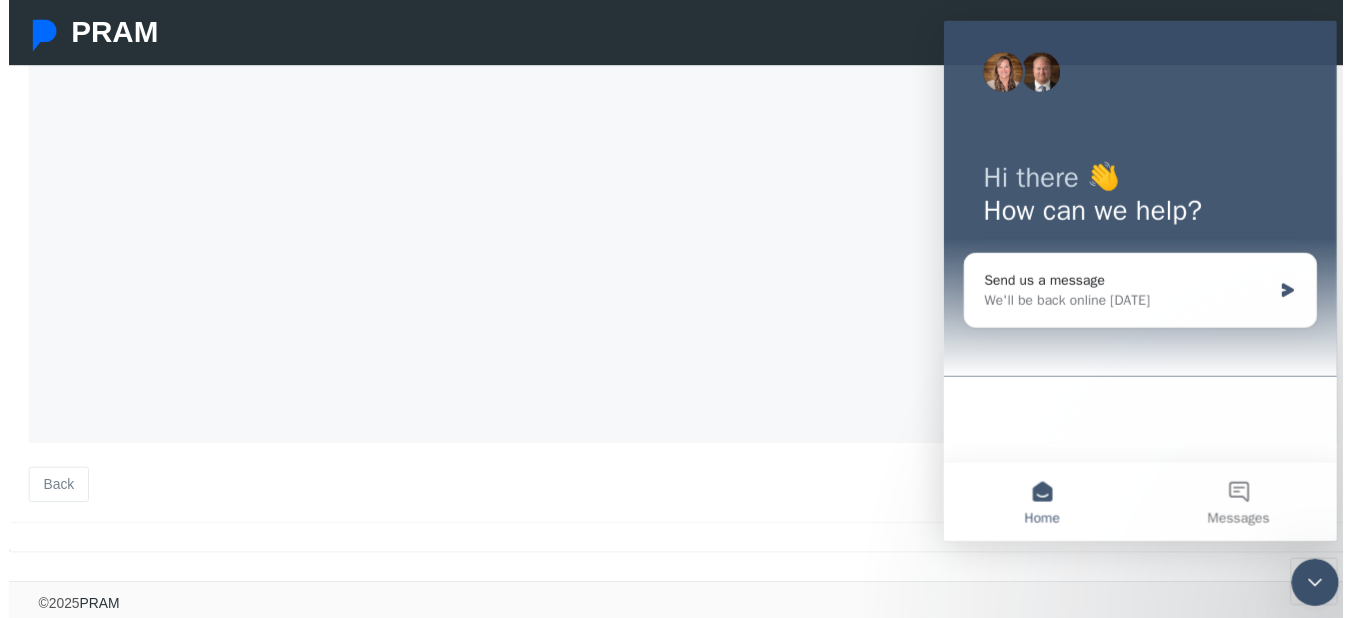 scroll, scrollTop: 0, scrollLeft: 0, axis: both 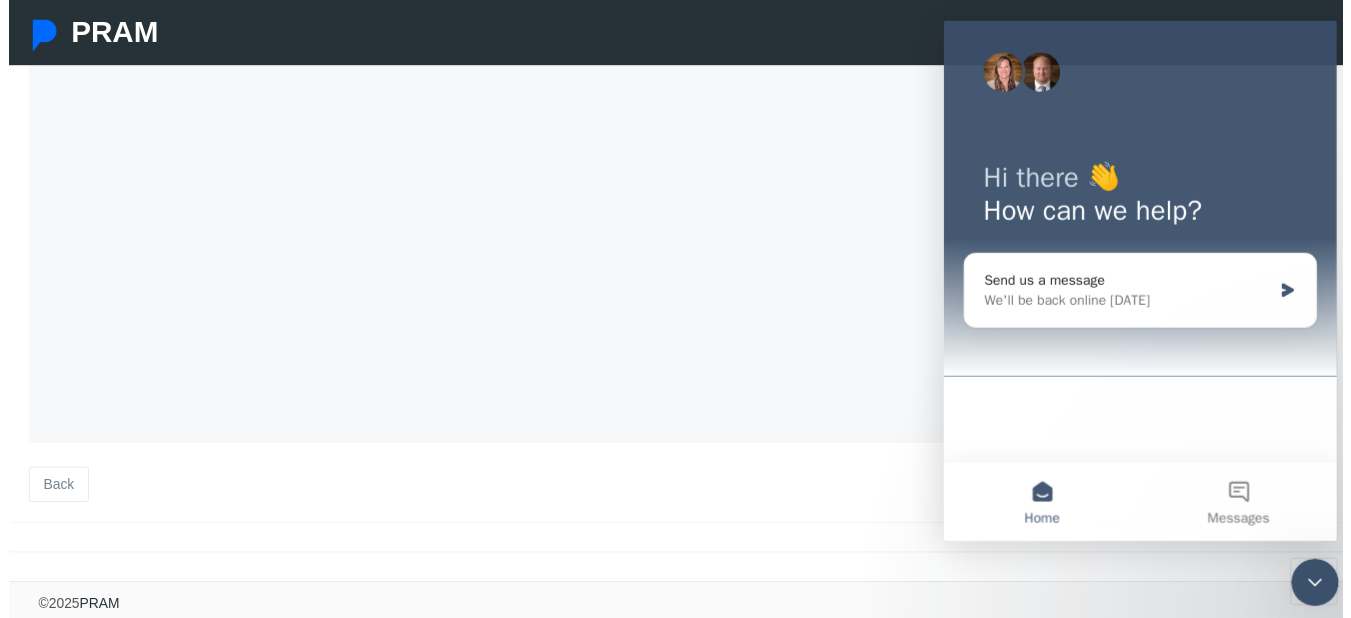 click on "1
Account
Agent Personal info
2
NIPR & Payment
States & Pay fees
3 4 * *" at bounding box center (683, 146) 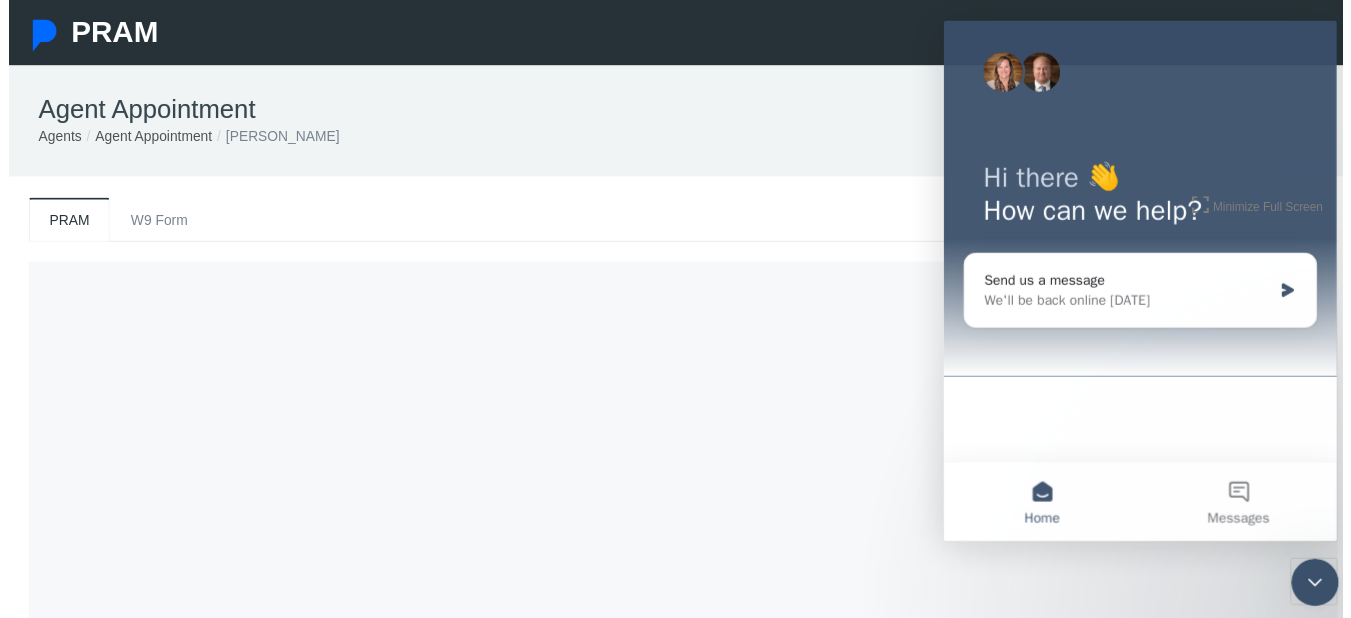 scroll, scrollTop: 202, scrollLeft: 0, axis: vertical 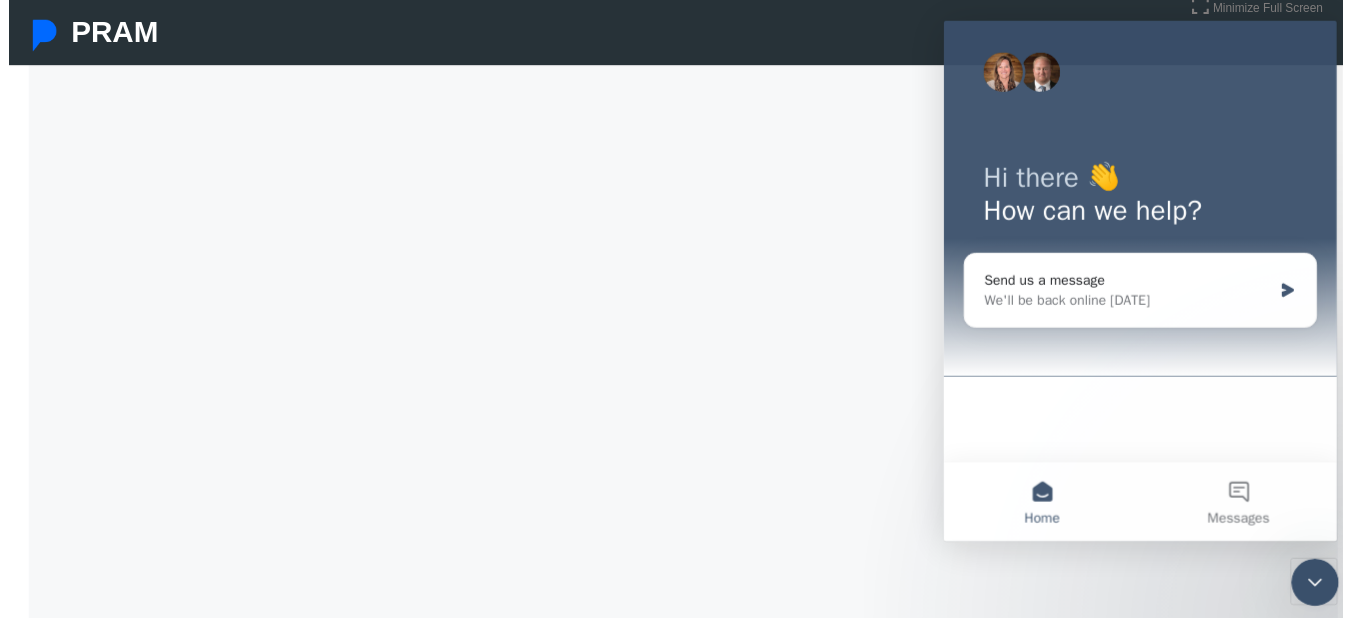 click on "Hi there 👋 How can we help?" at bounding box center [1142, 200] 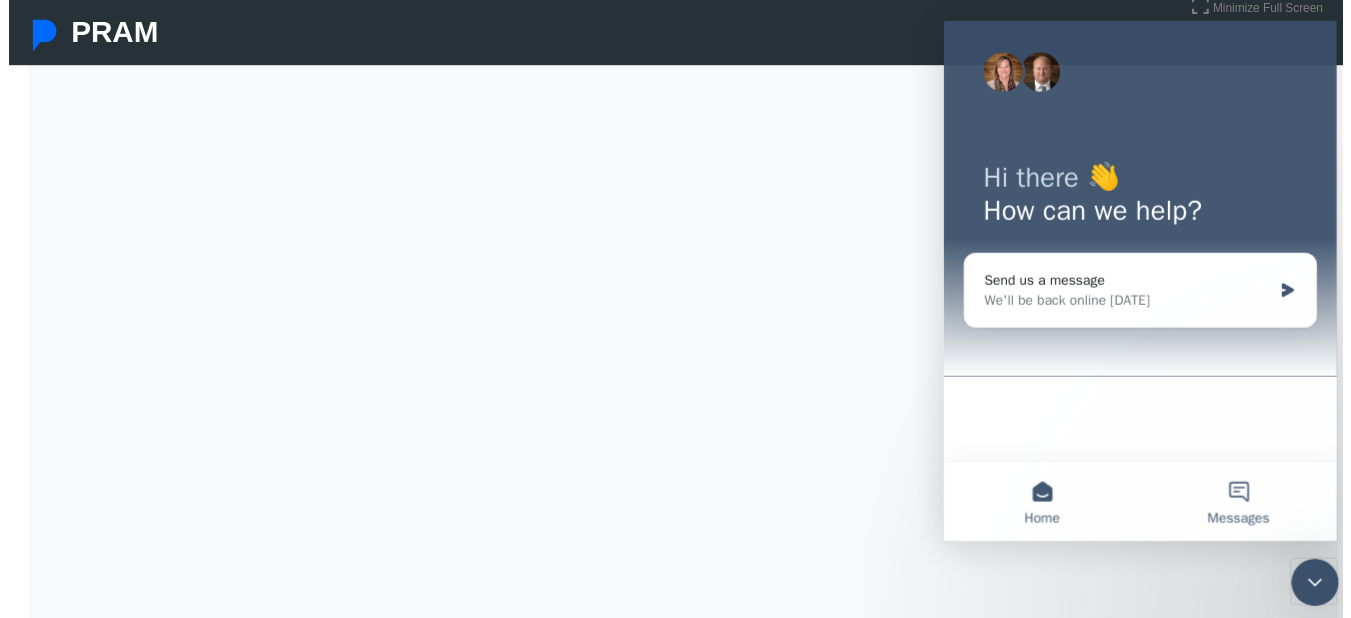 click on "Messages" at bounding box center [1241, 507] 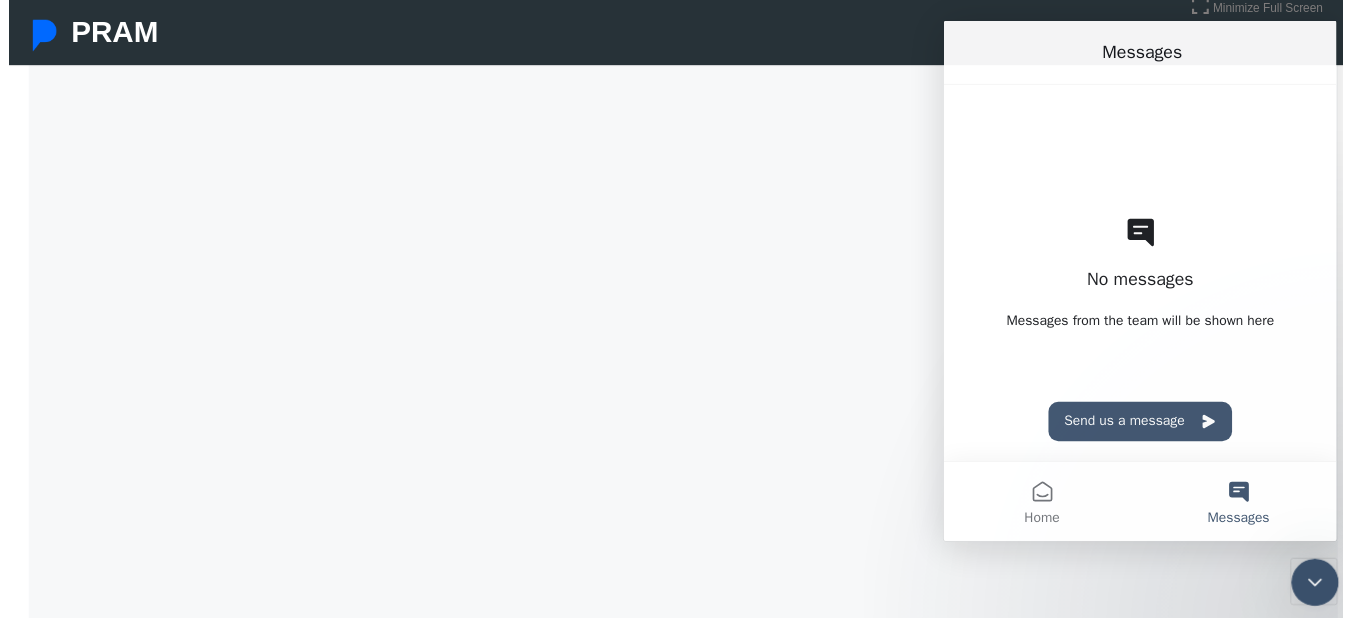 click 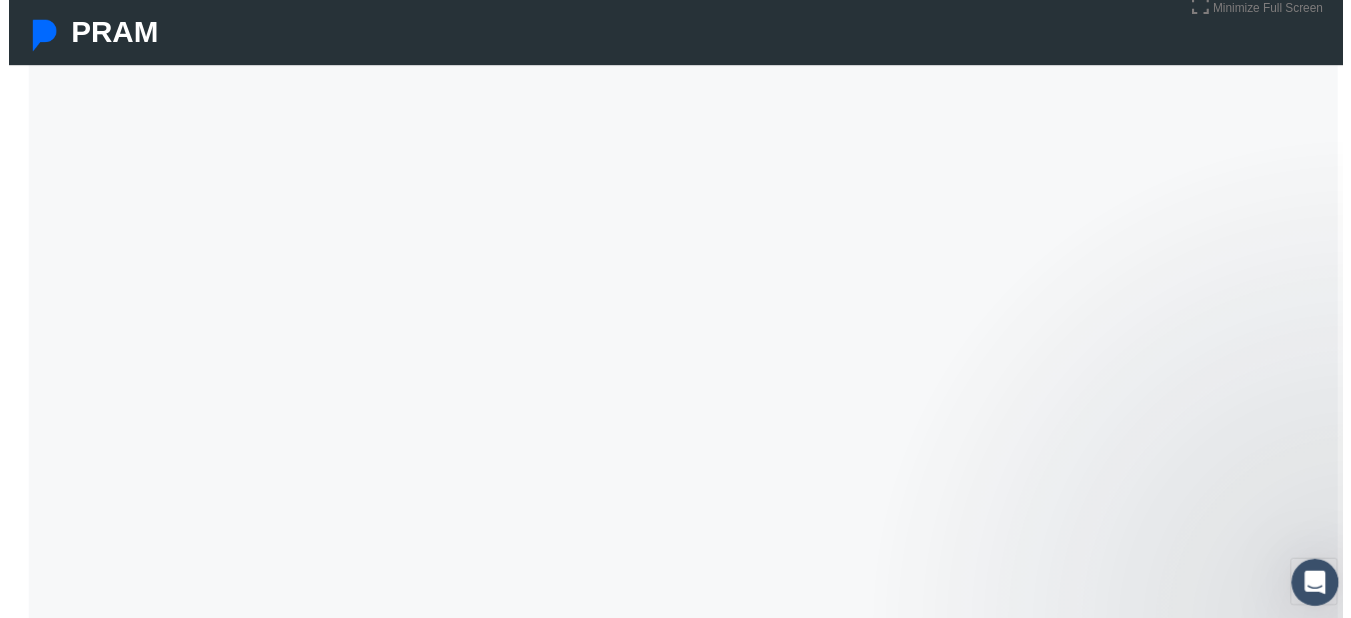 scroll, scrollTop: 0, scrollLeft: 0, axis: both 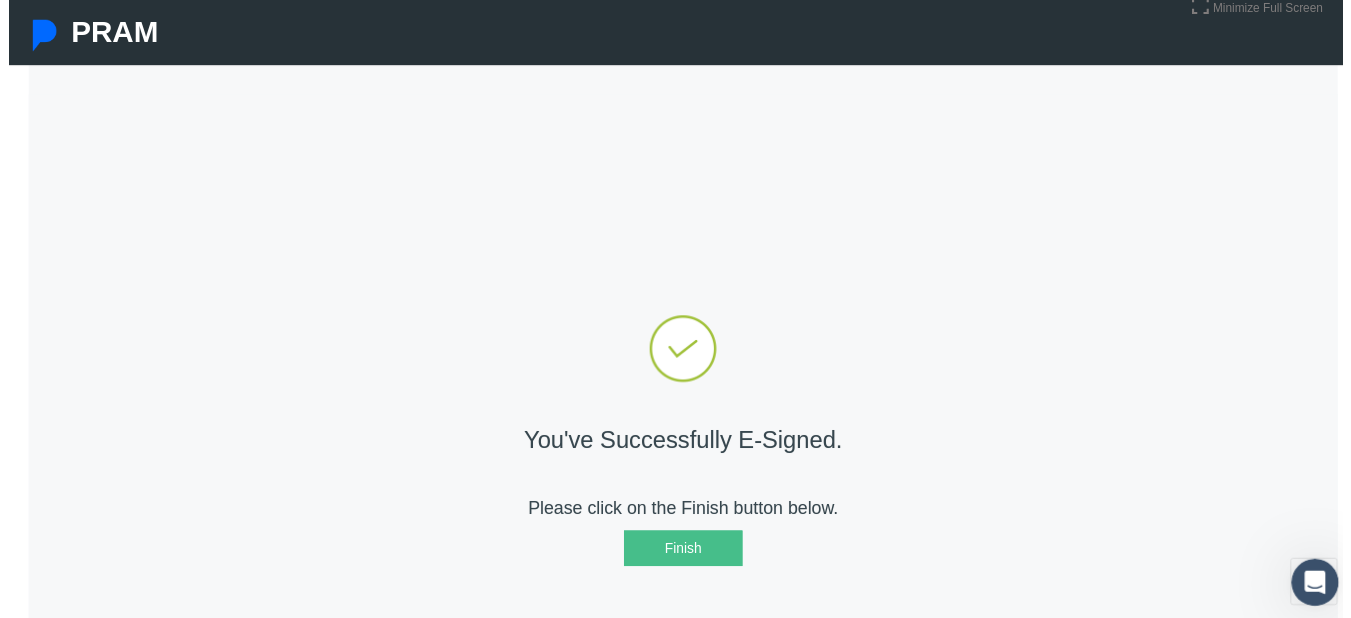 click on "Finish" at bounding box center (683, 555) 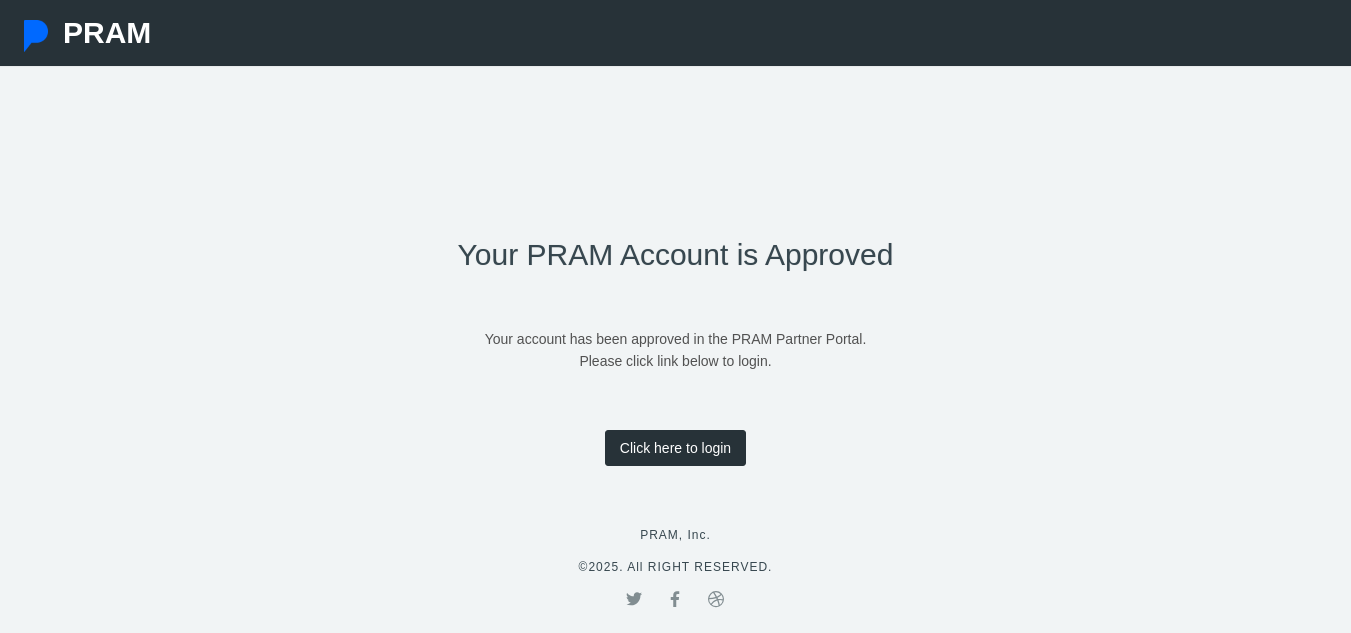 scroll, scrollTop: 0, scrollLeft: 0, axis: both 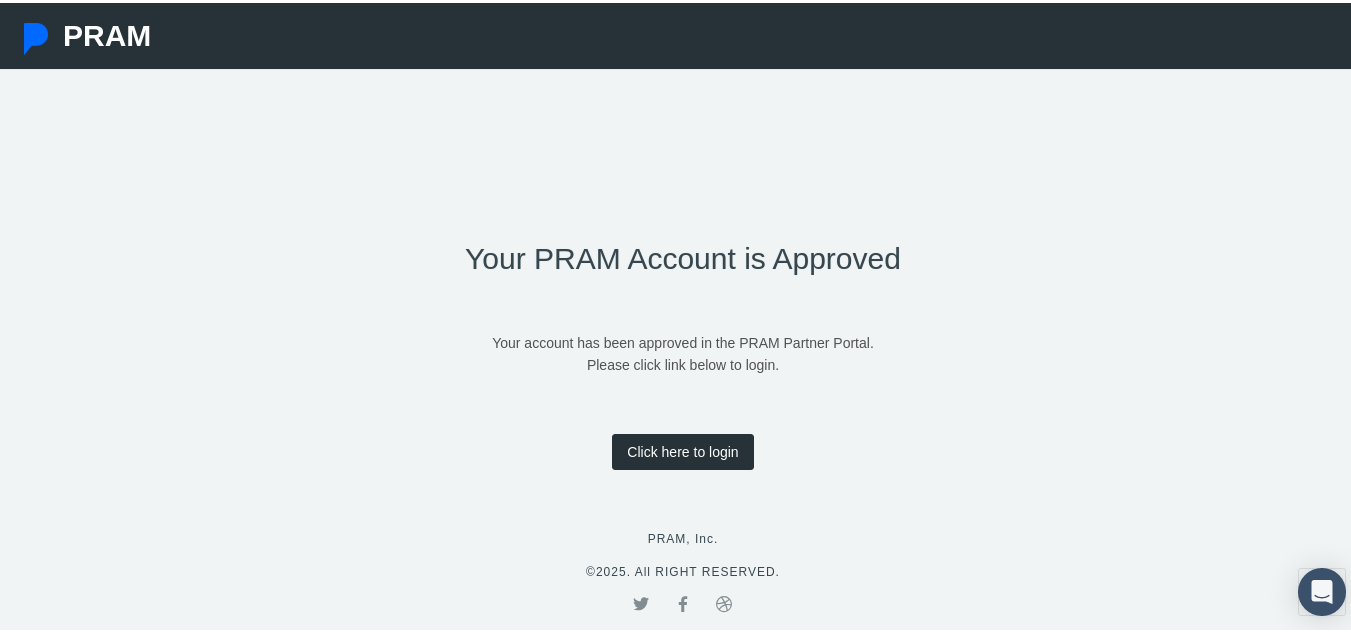 click on "Click here to login" at bounding box center (682, 449) 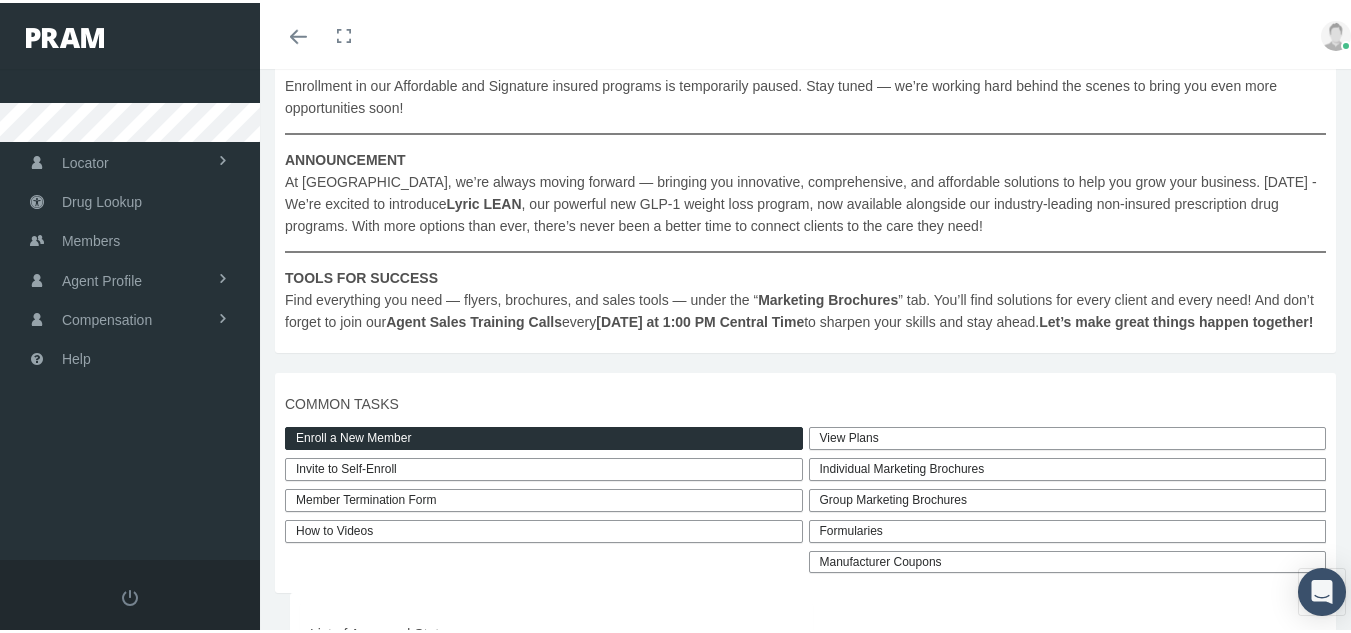 scroll, scrollTop: 479, scrollLeft: 0, axis: vertical 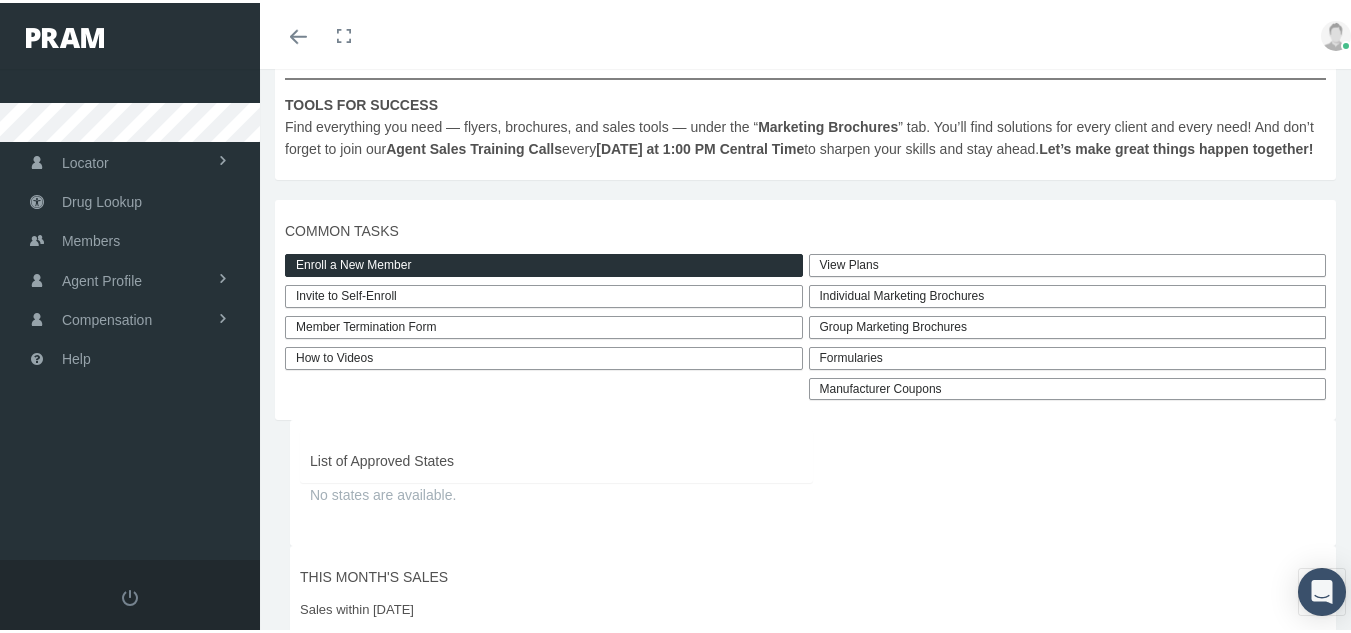 click on "View Plans" at bounding box center (1068, 262) 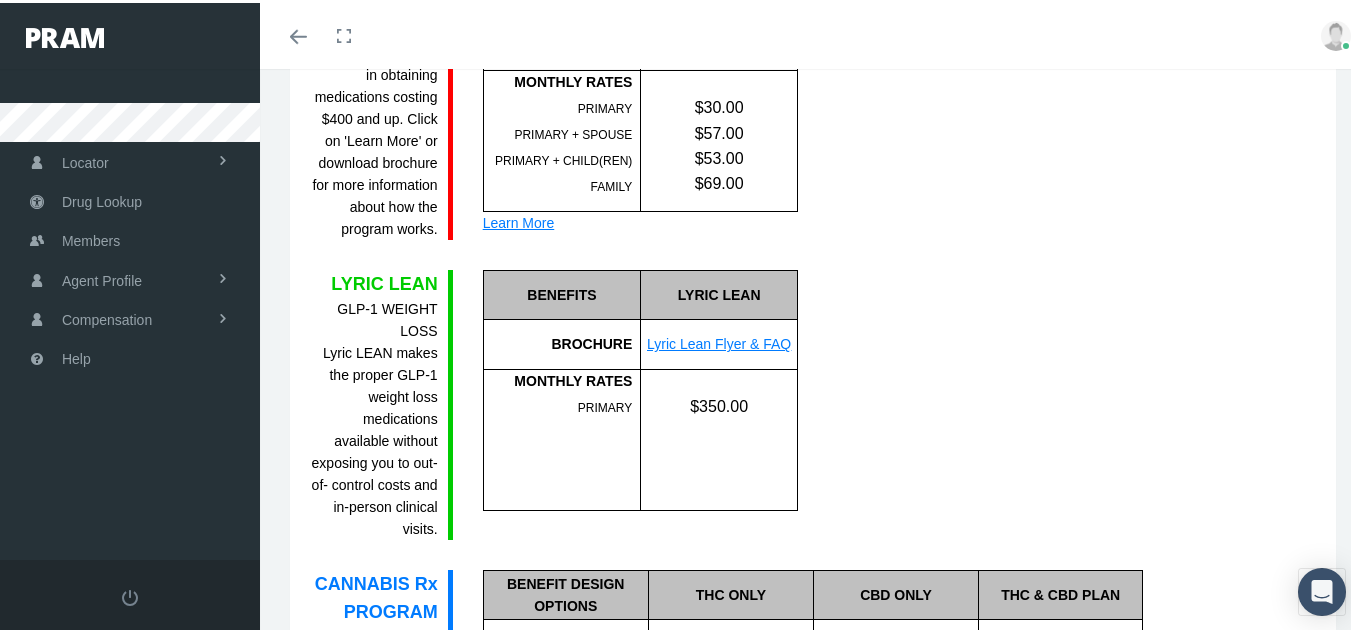 scroll, scrollTop: 2069, scrollLeft: 0, axis: vertical 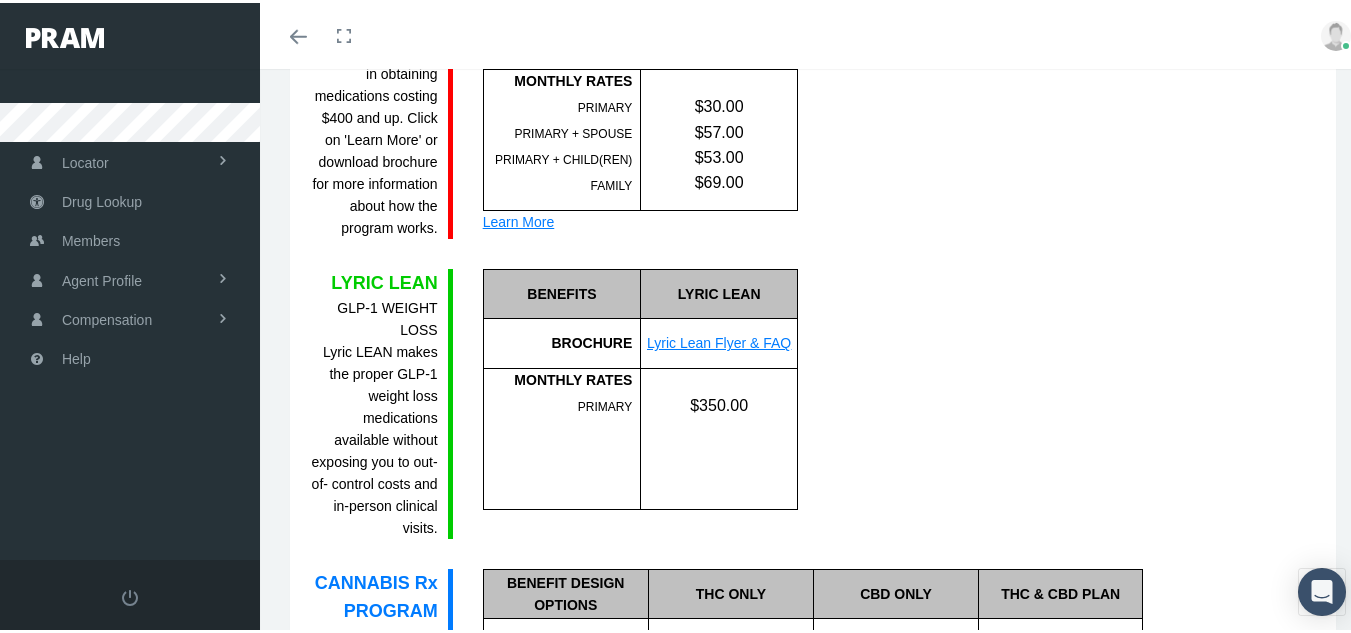 click on "FG = Formulary Generic
FB = Formulary Brand
NF = Non-Formulary" at bounding box center (899, 401) 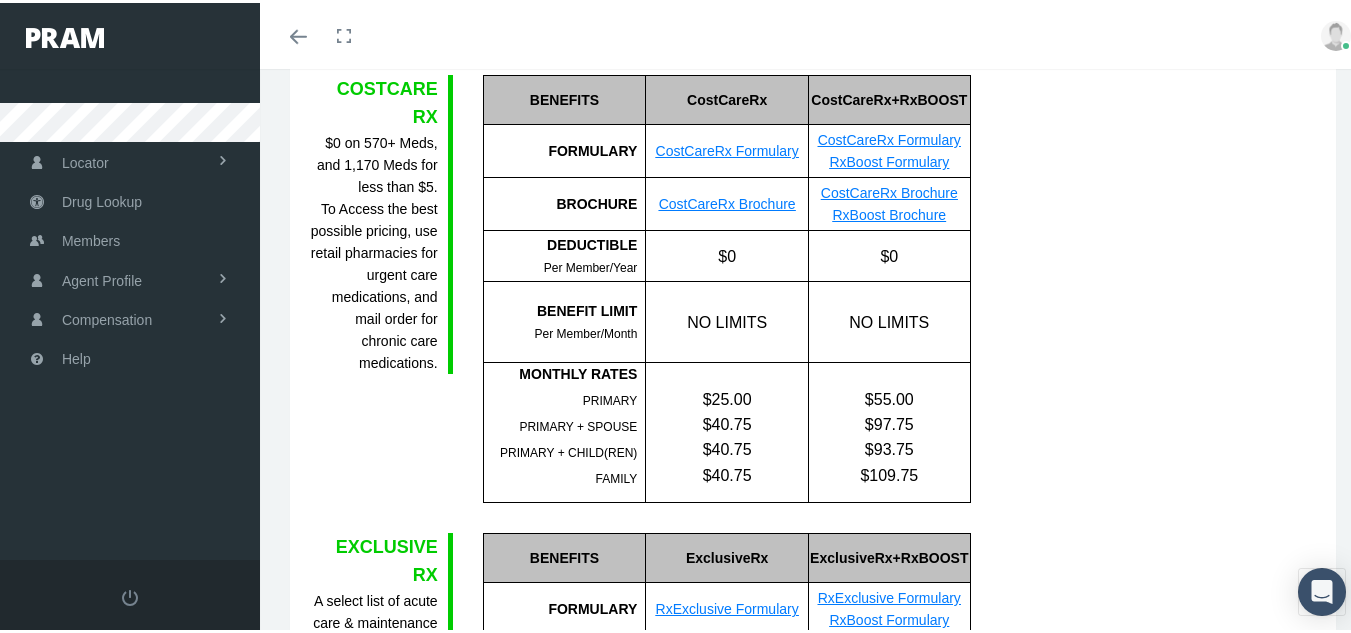 scroll, scrollTop: 0, scrollLeft: 0, axis: both 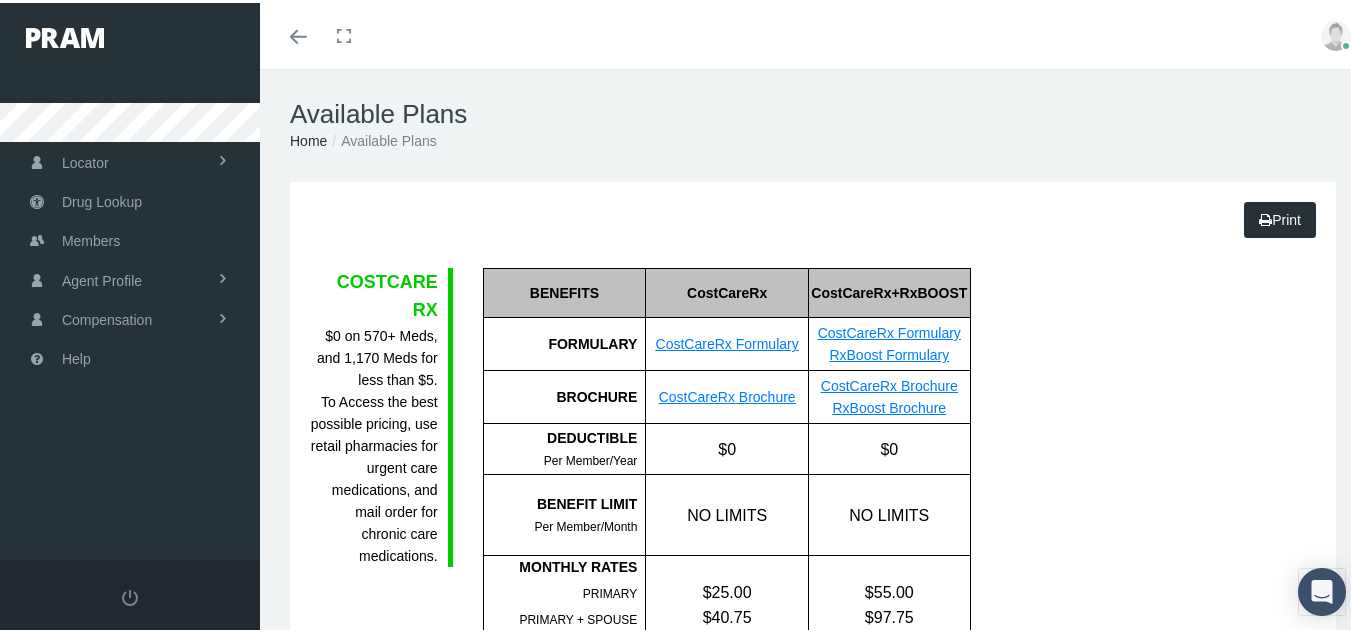 click on "CostCareRx Brochure" at bounding box center [727, 394] 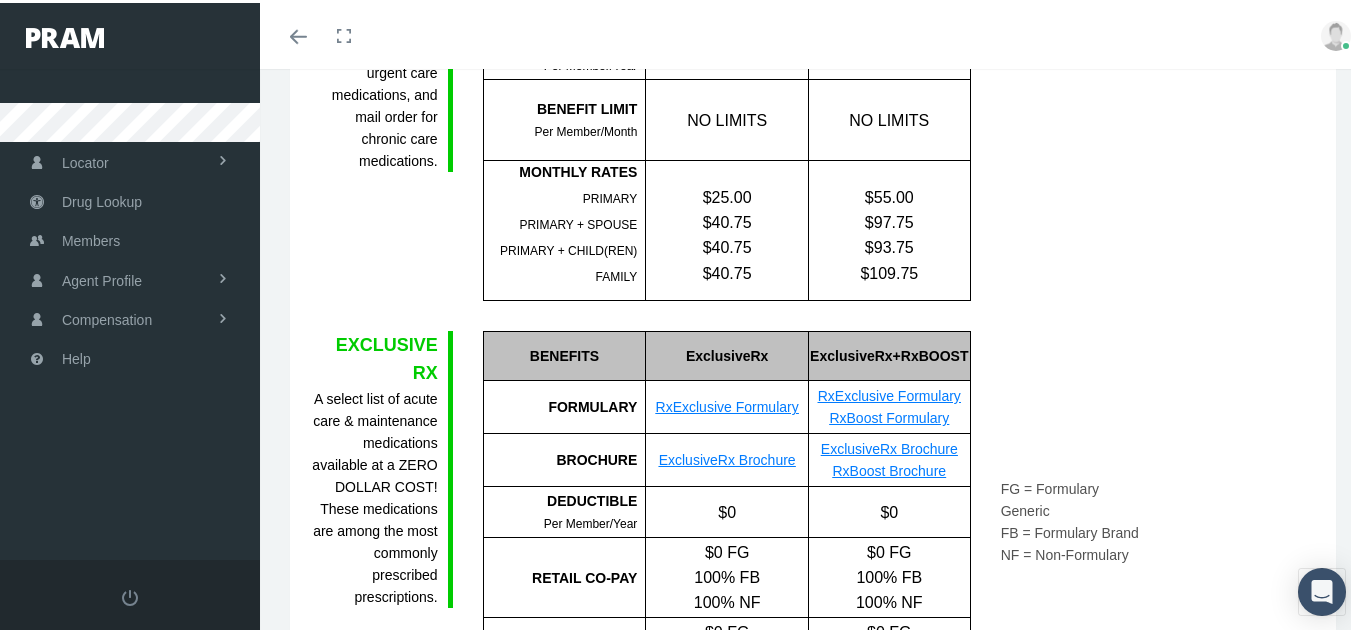 scroll, scrollTop: 487, scrollLeft: 0, axis: vertical 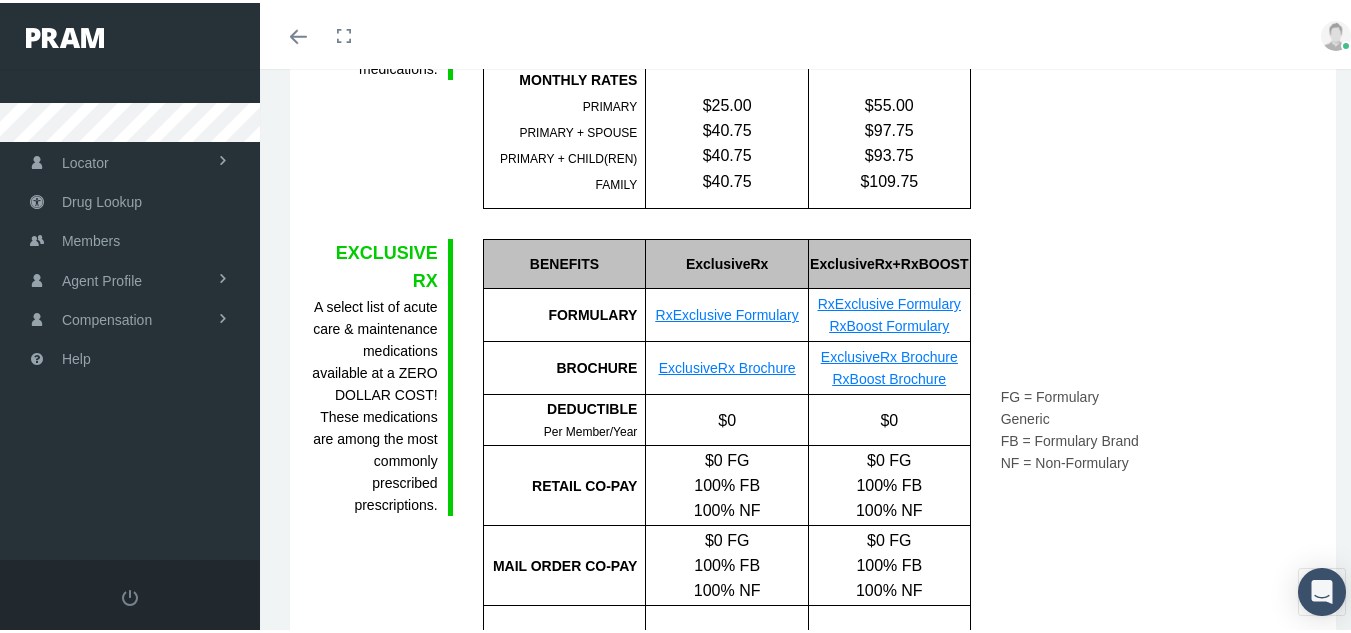 click on "RxExclusive Formulary" at bounding box center [727, 312] 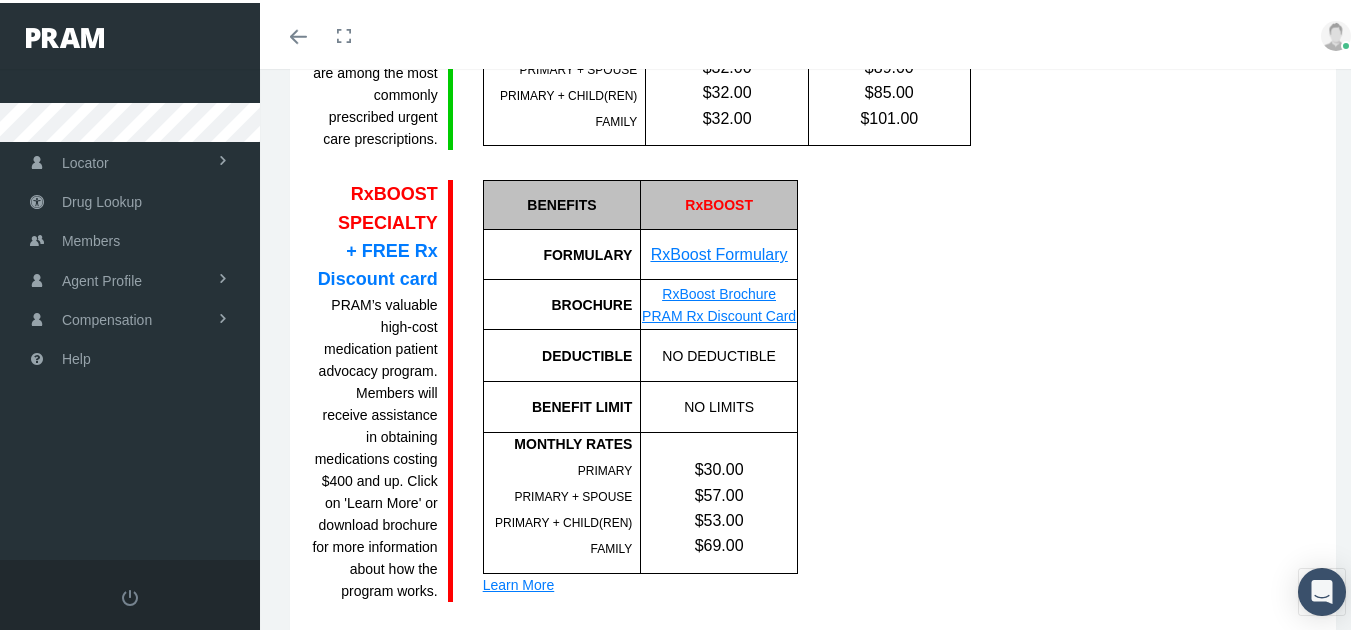 scroll, scrollTop: 1705, scrollLeft: 0, axis: vertical 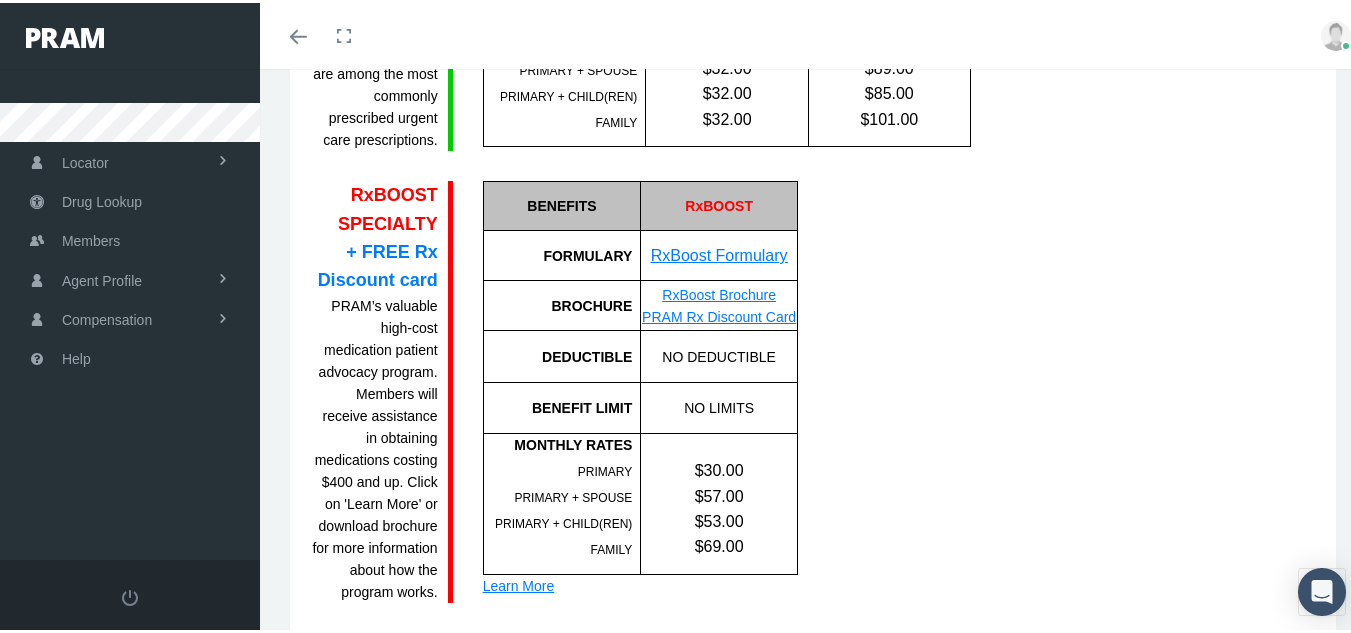 click on "RxBoost Formulary" at bounding box center (719, 252) 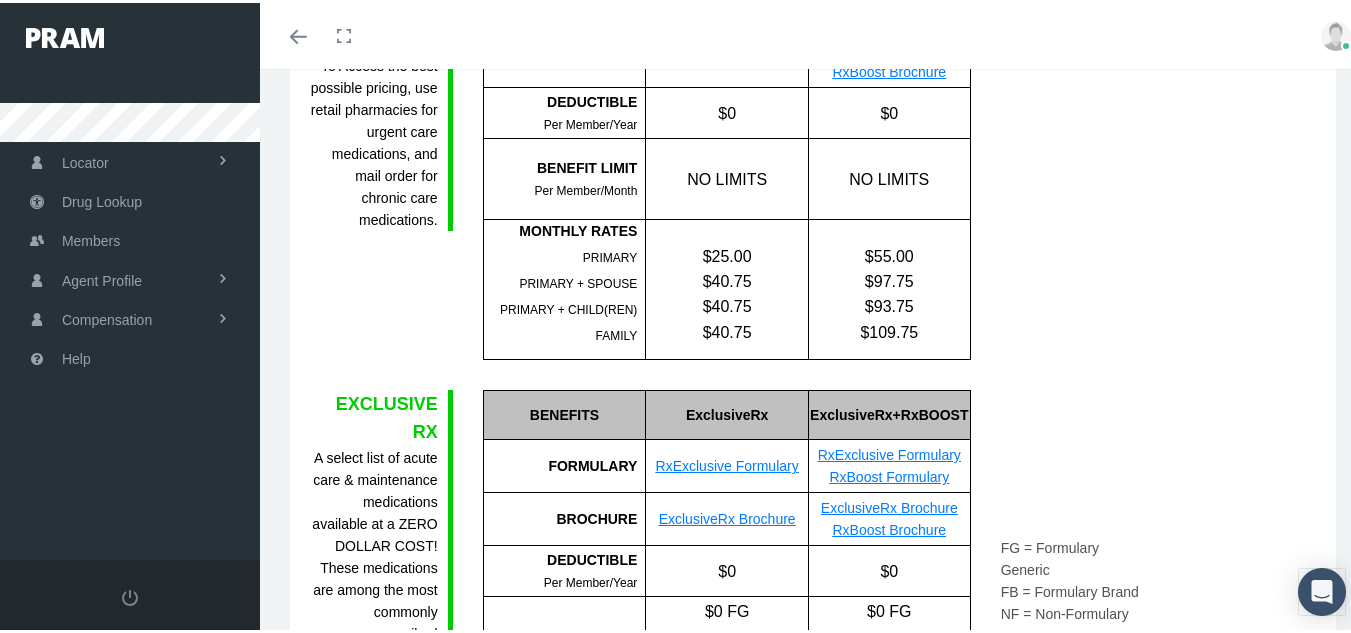 scroll, scrollTop: 328, scrollLeft: 0, axis: vertical 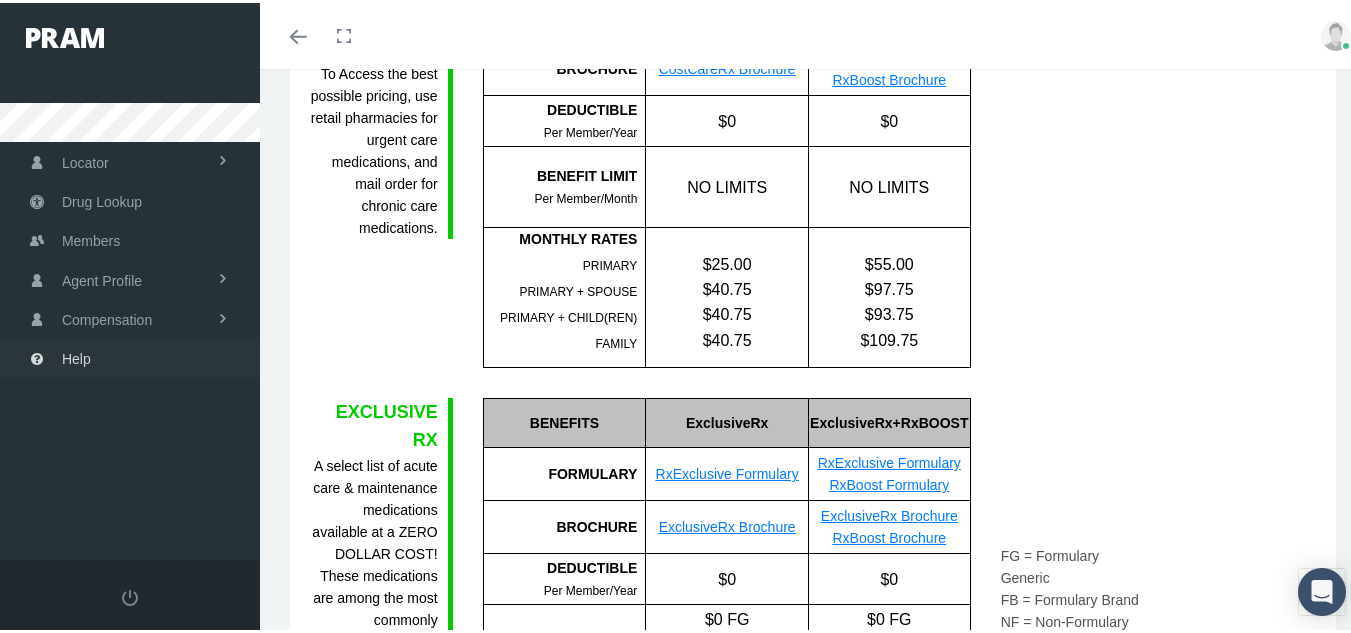 click on "Help" at bounding box center [76, 356] 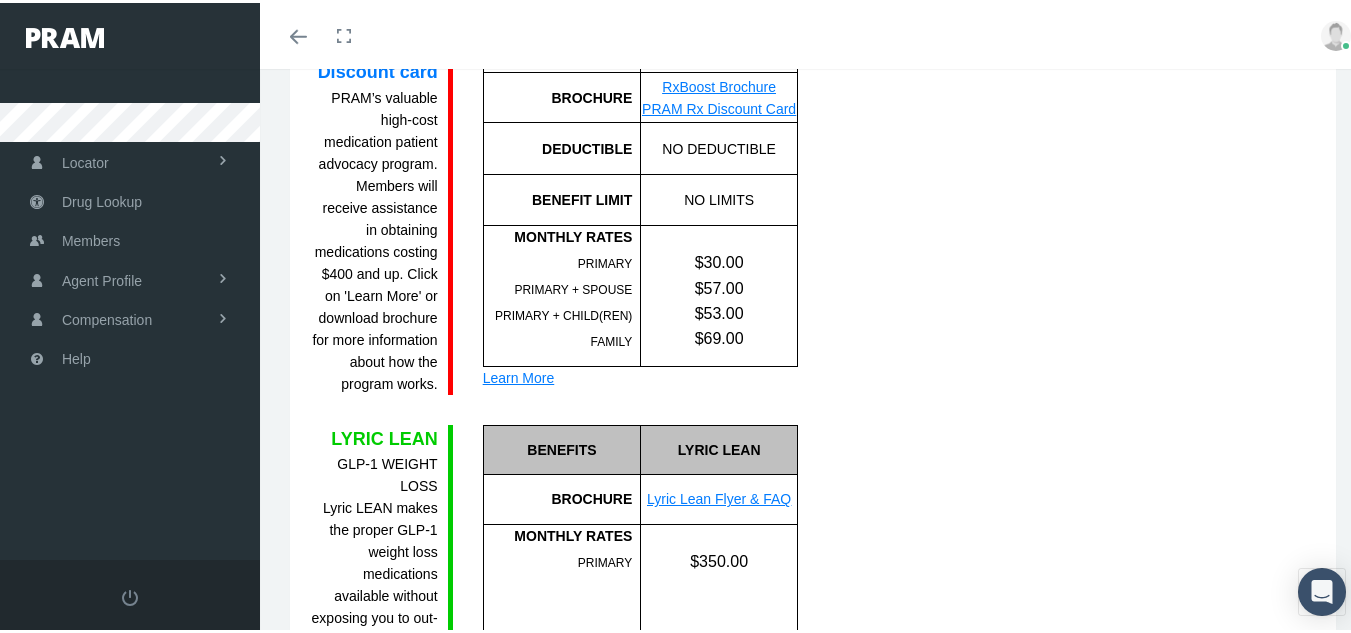 scroll, scrollTop: 1912, scrollLeft: 0, axis: vertical 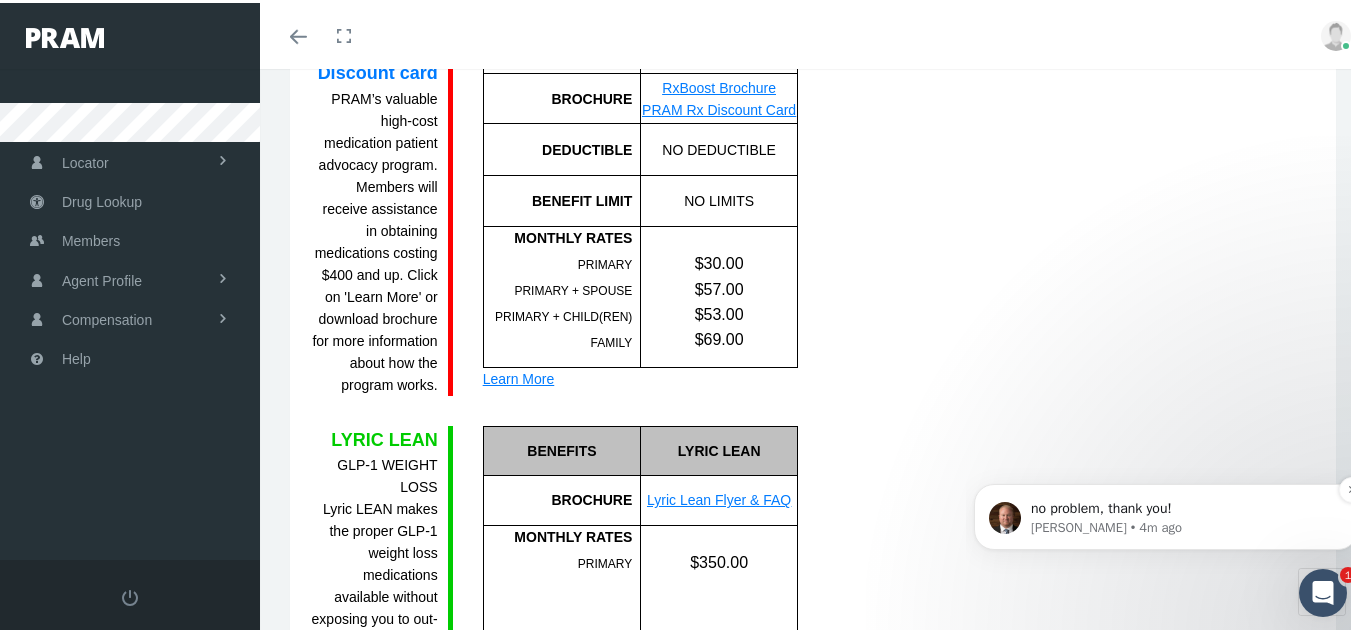 click on "[PERSON_NAME] • 4m ago" at bounding box center [1182, 528] 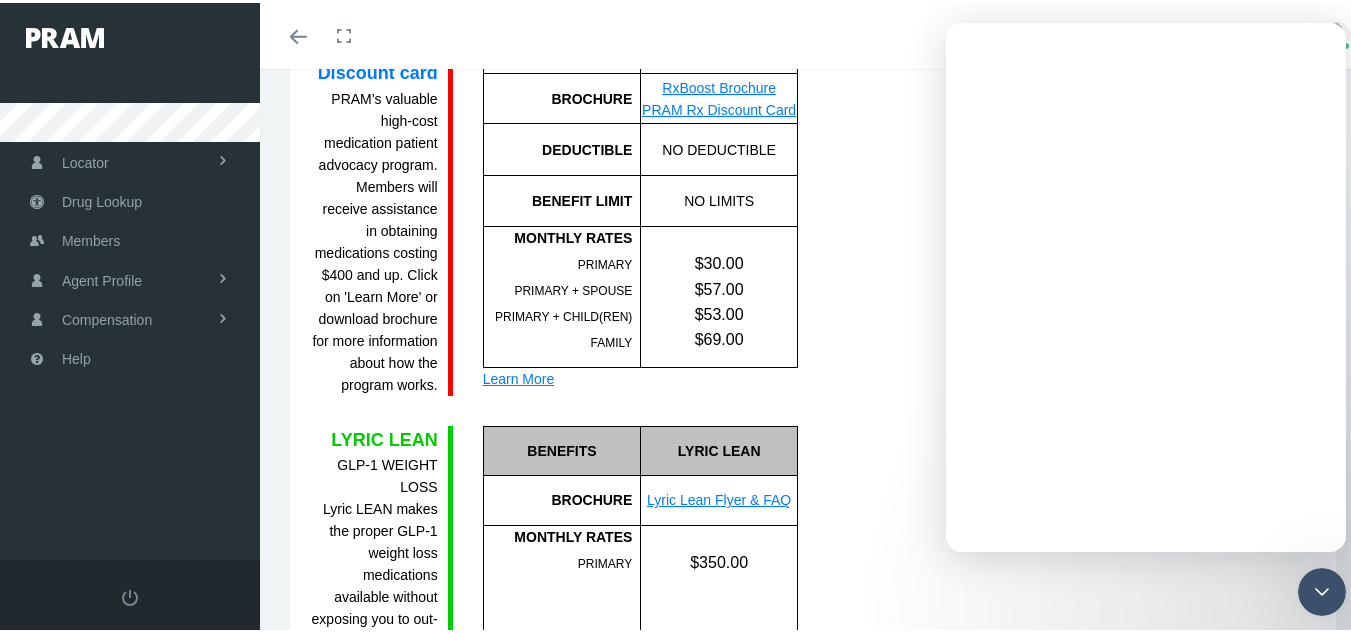 scroll, scrollTop: 0, scrollLeft: 0, axis: both 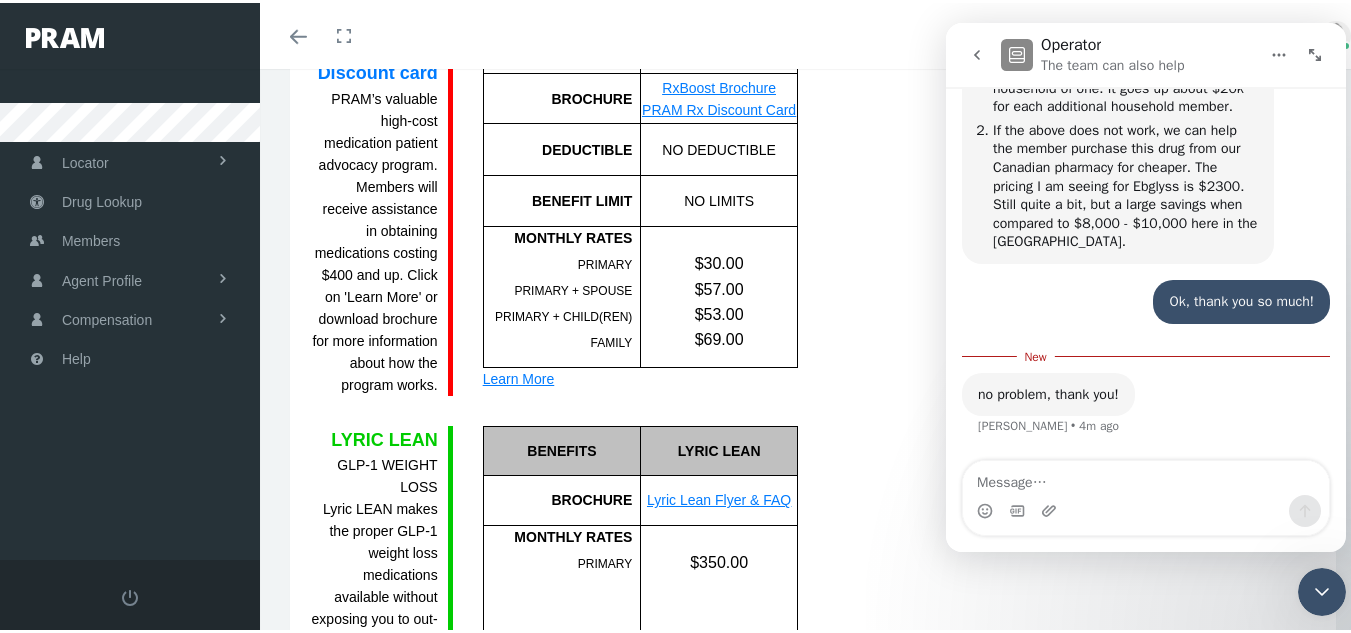 click at bounding box center [1146, 478] 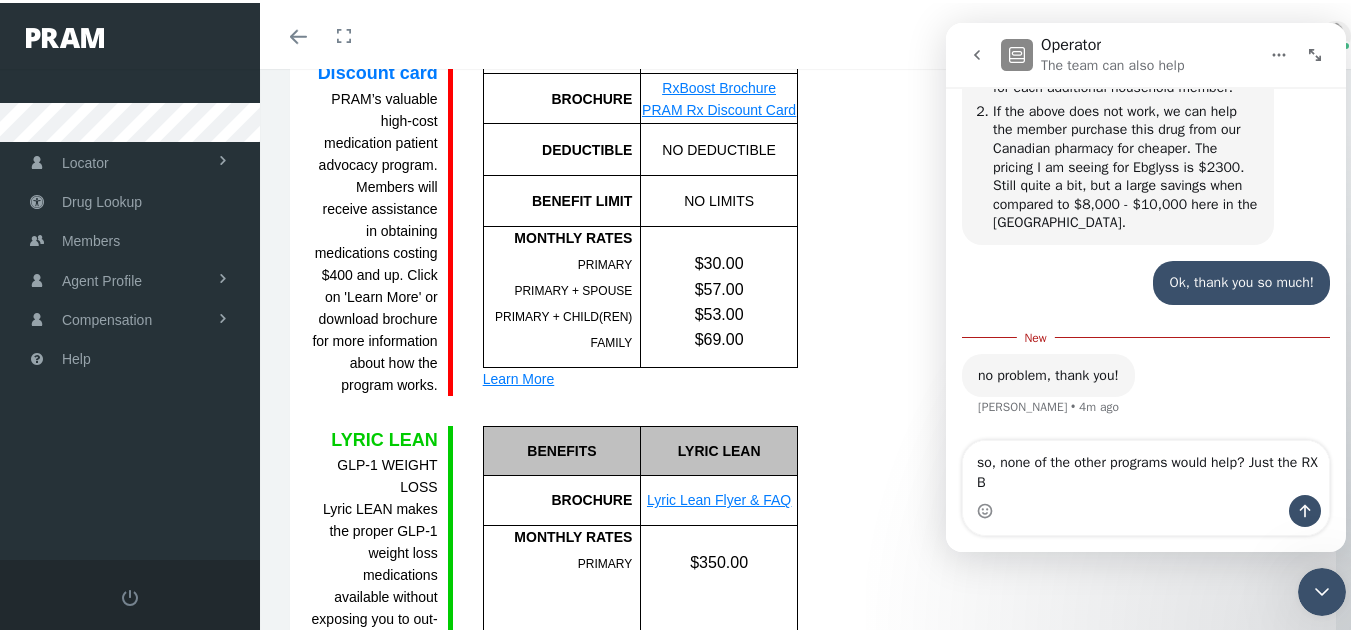 scroll, scrollTop: 884, scrollLeft: 0, axis: vertical 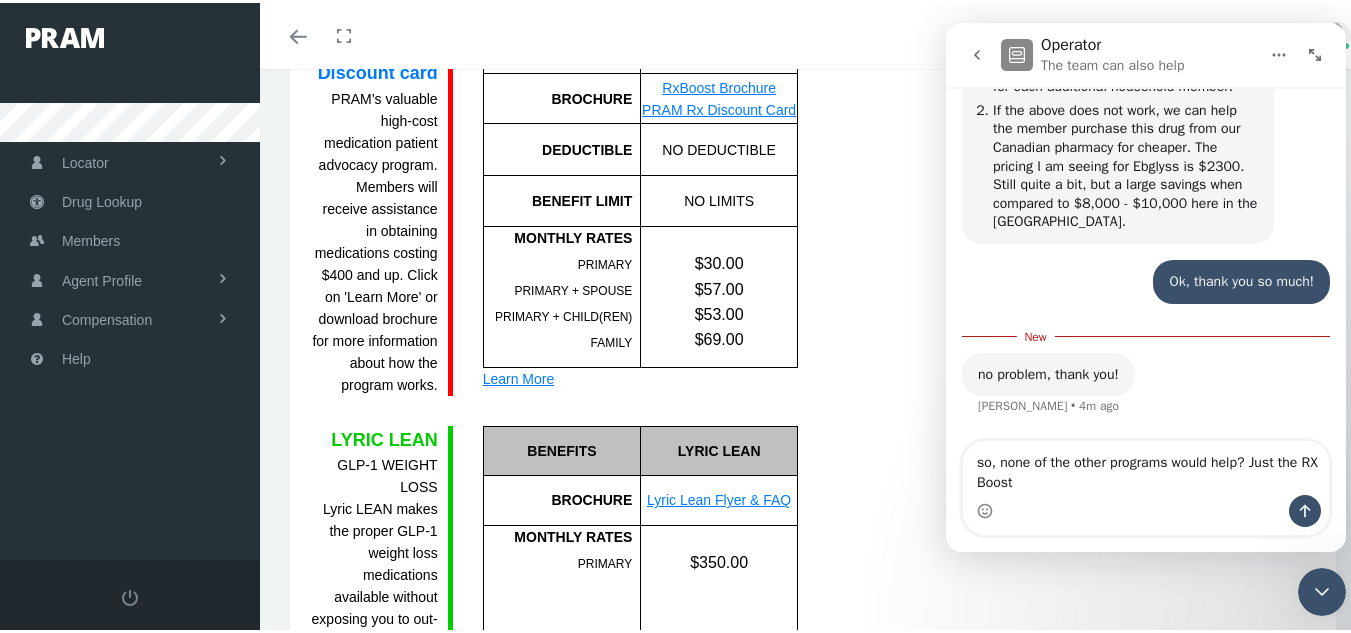 type on "so, none of the other programs would help? Just the RX Boost?" 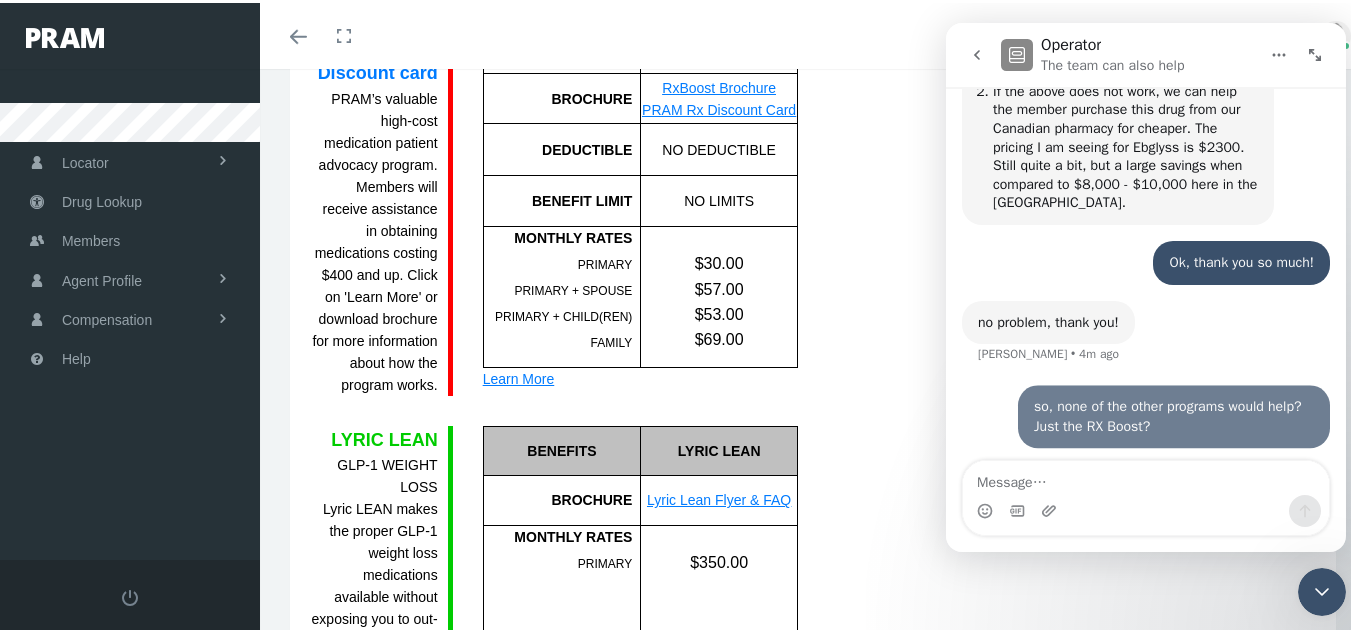 scroll, scrollTop: 910, scrollLeft: 0, axis: vertical 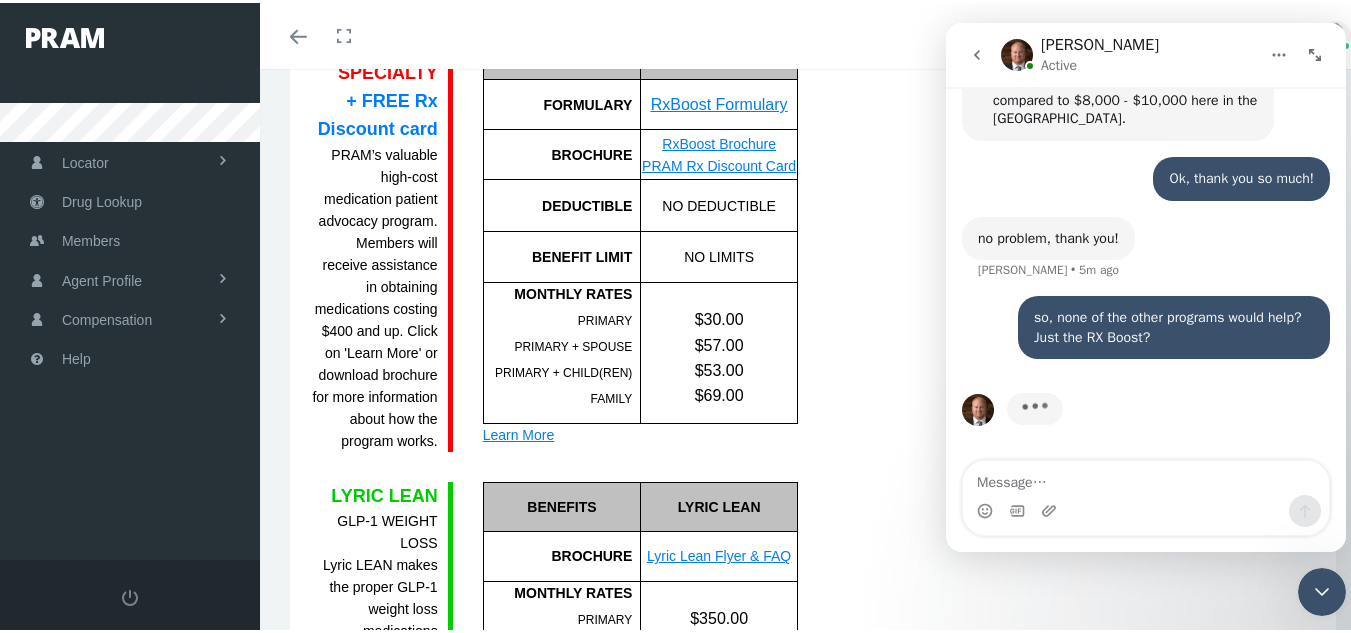 click on "RxBoost Brochure" at bounding box center (719, 141) 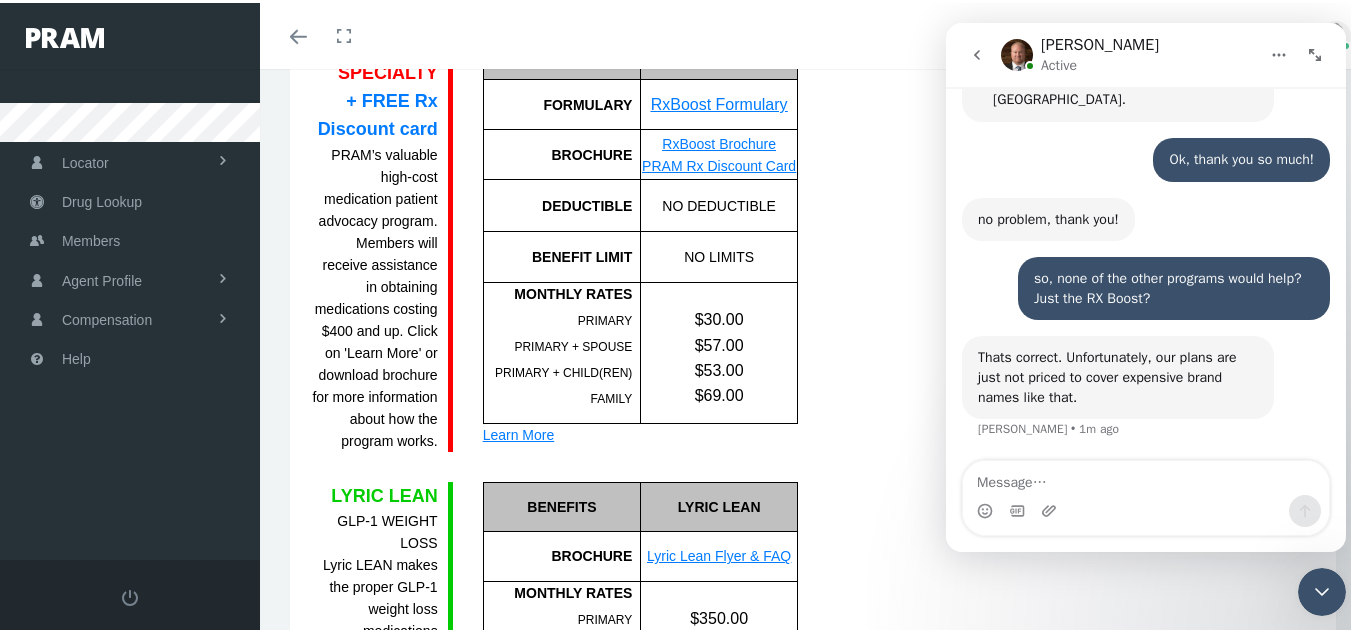 scroll, scrollTop: 1009, scrollLeft: 0, axis: vertical 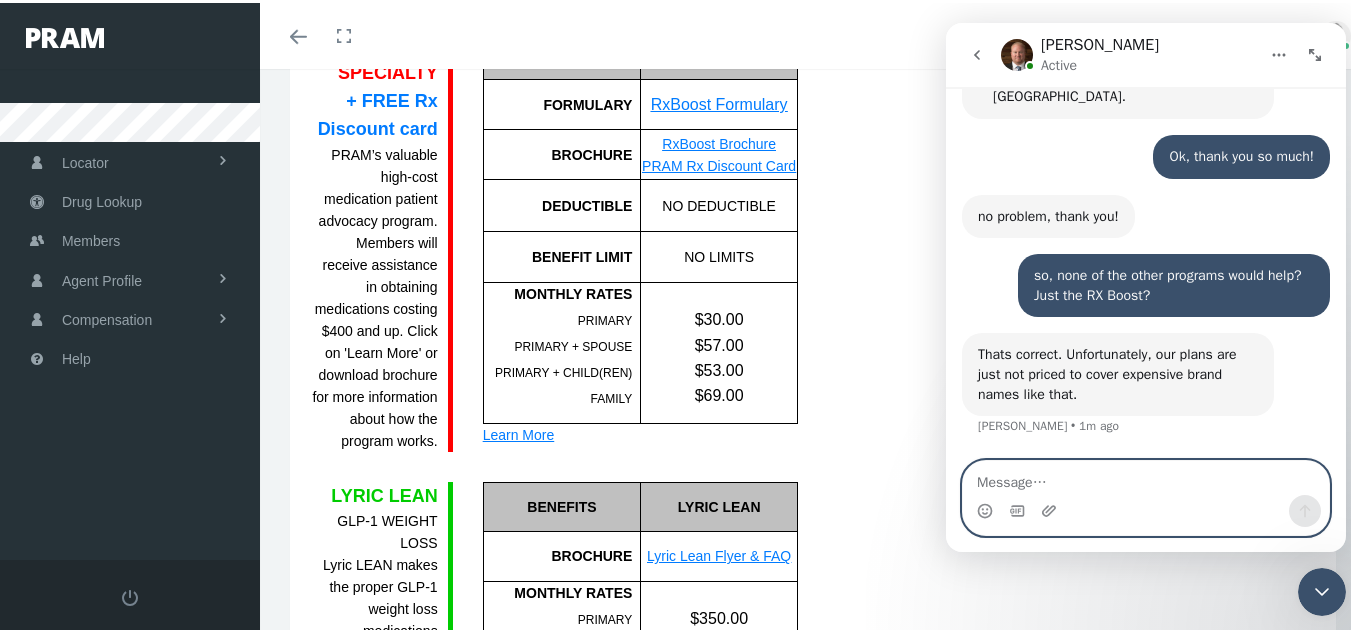 click at bounding box center [1146, 478] 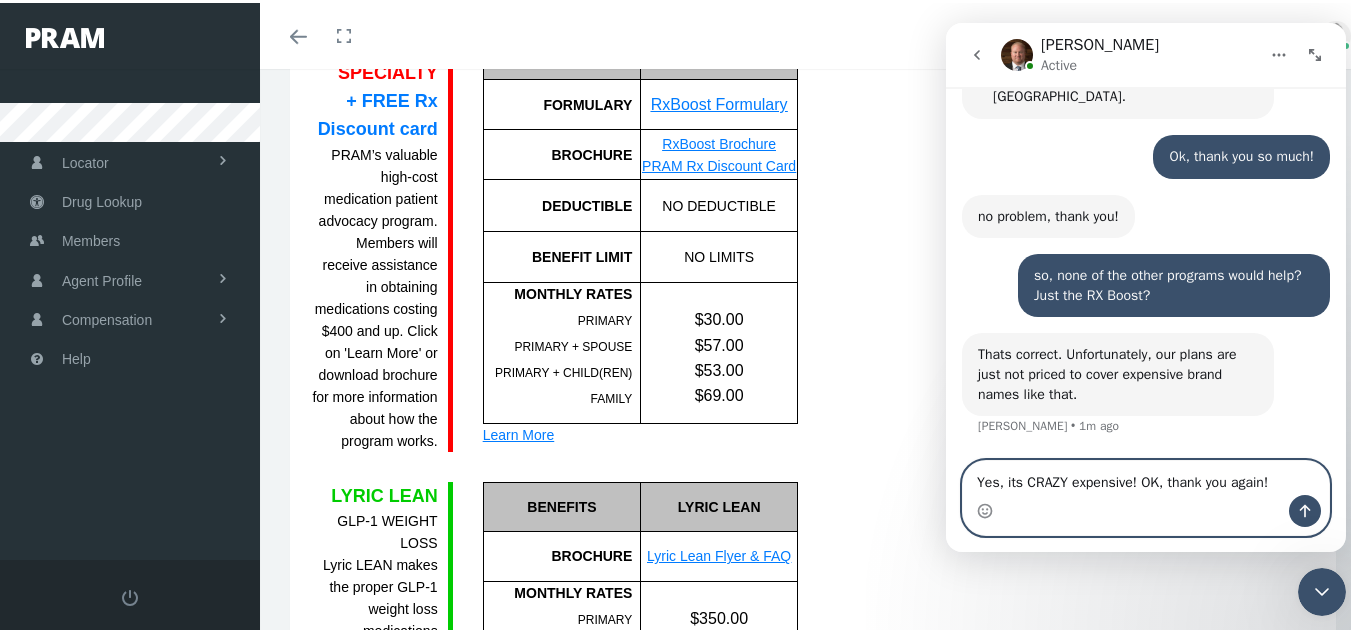 type on "Yes, its CRAZY expensive! OK, thank you again!" 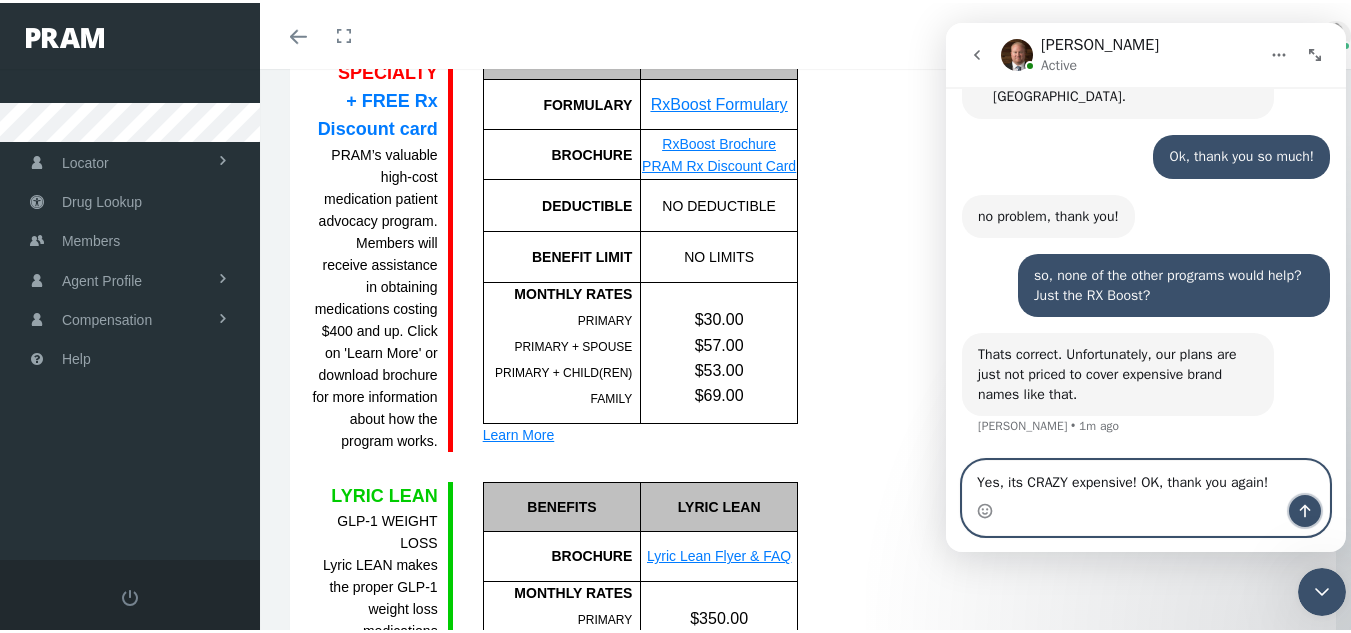 click at bounding box center [1305, 511] 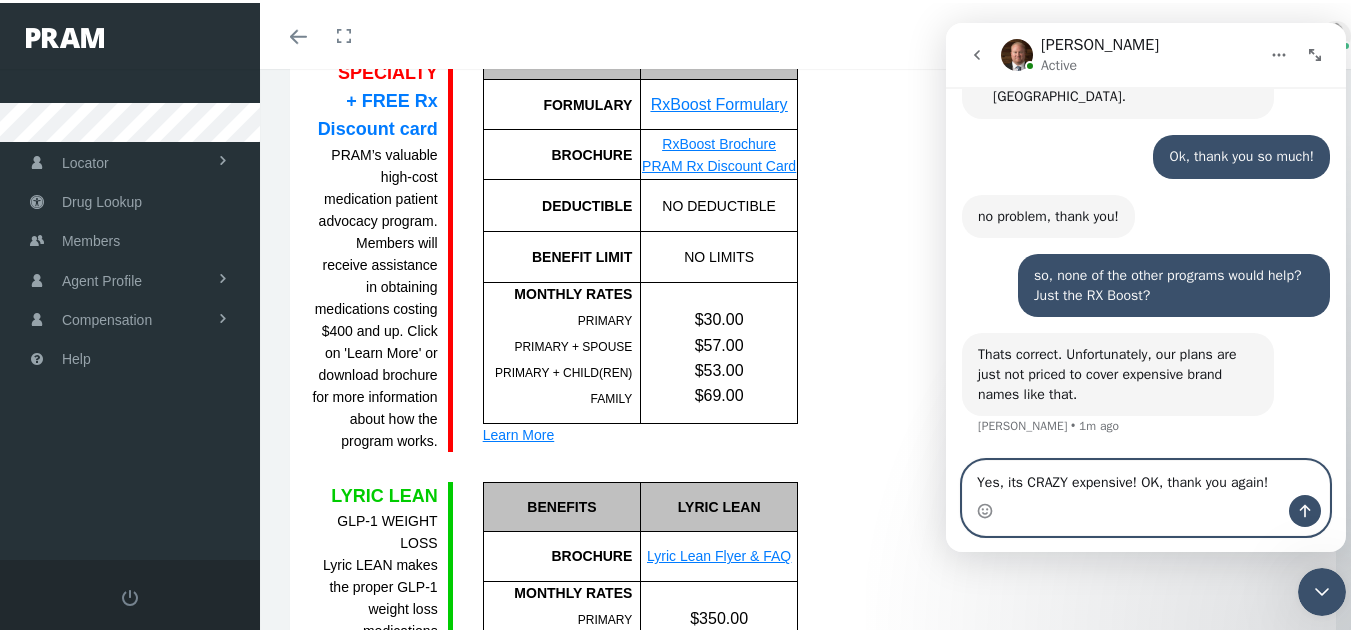 type 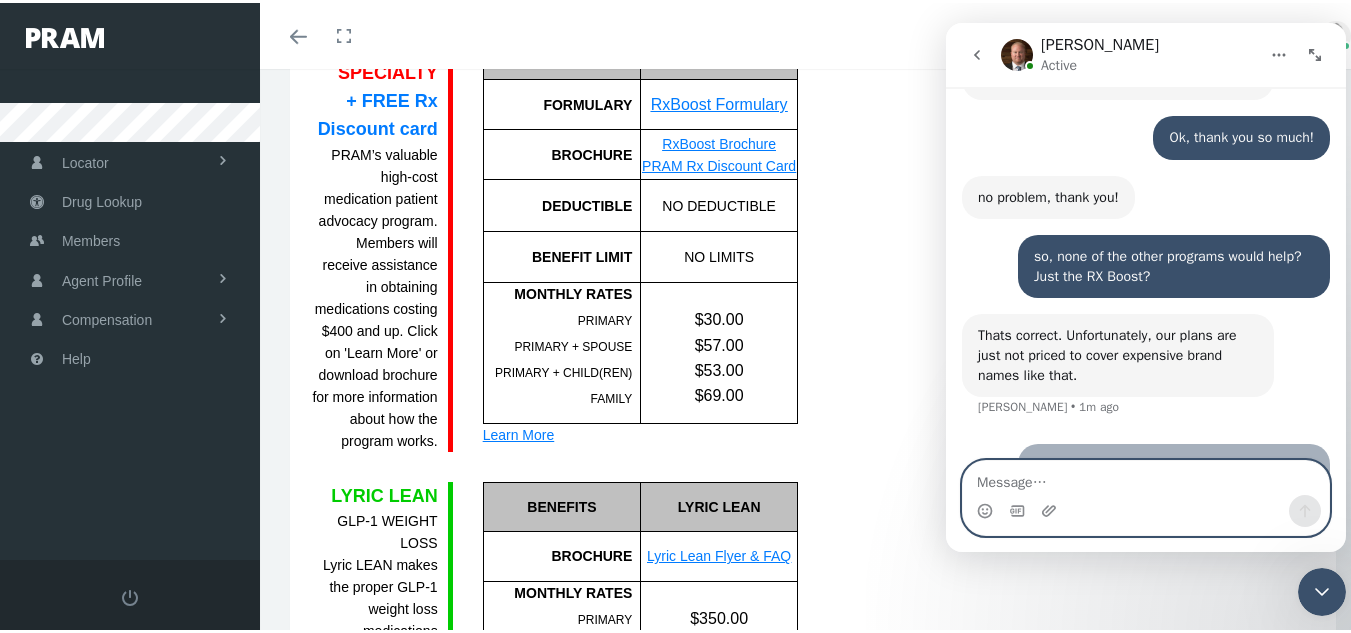 scroll, scrollTop: 1088, scrollLeft: 0, axis: vertical 